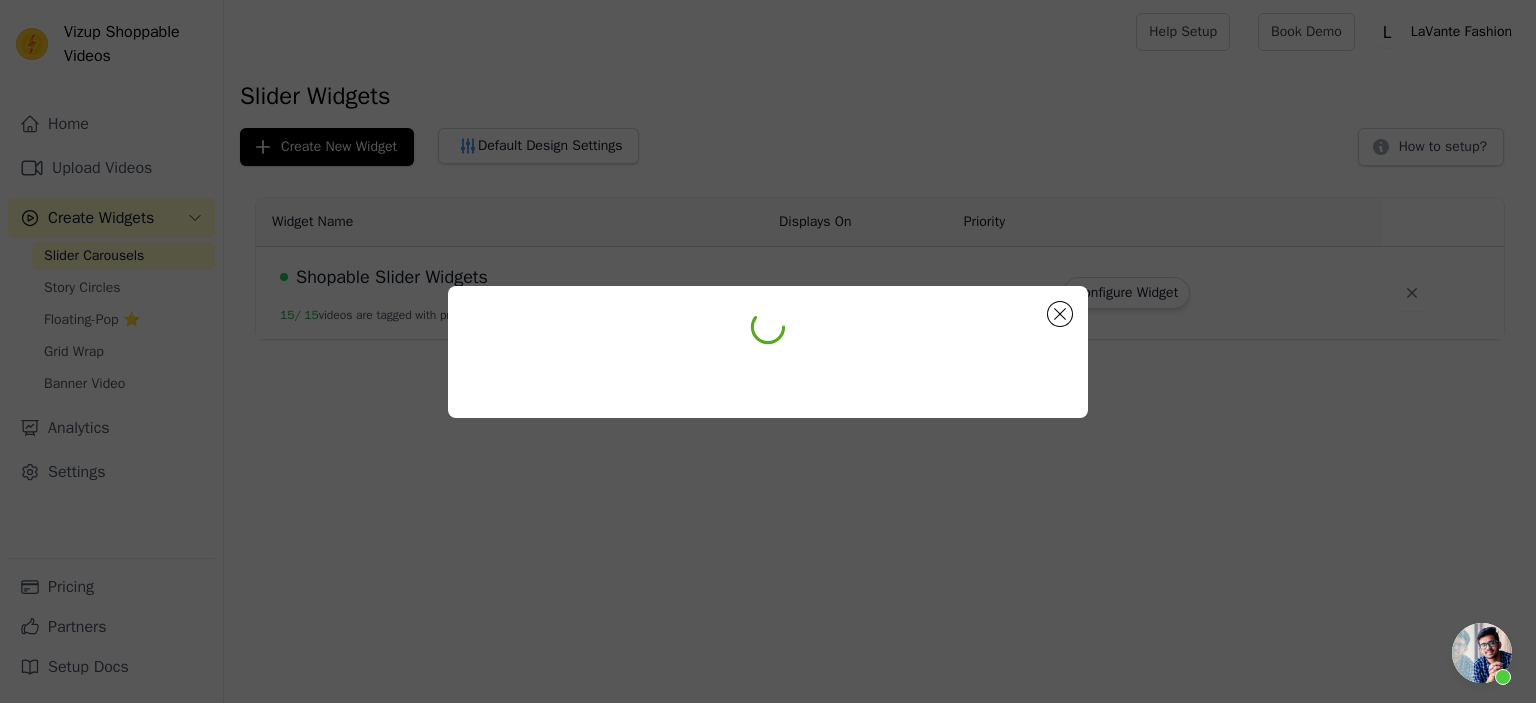 scroll, scrollTop: 0, scrollLeft: 0, axis: both 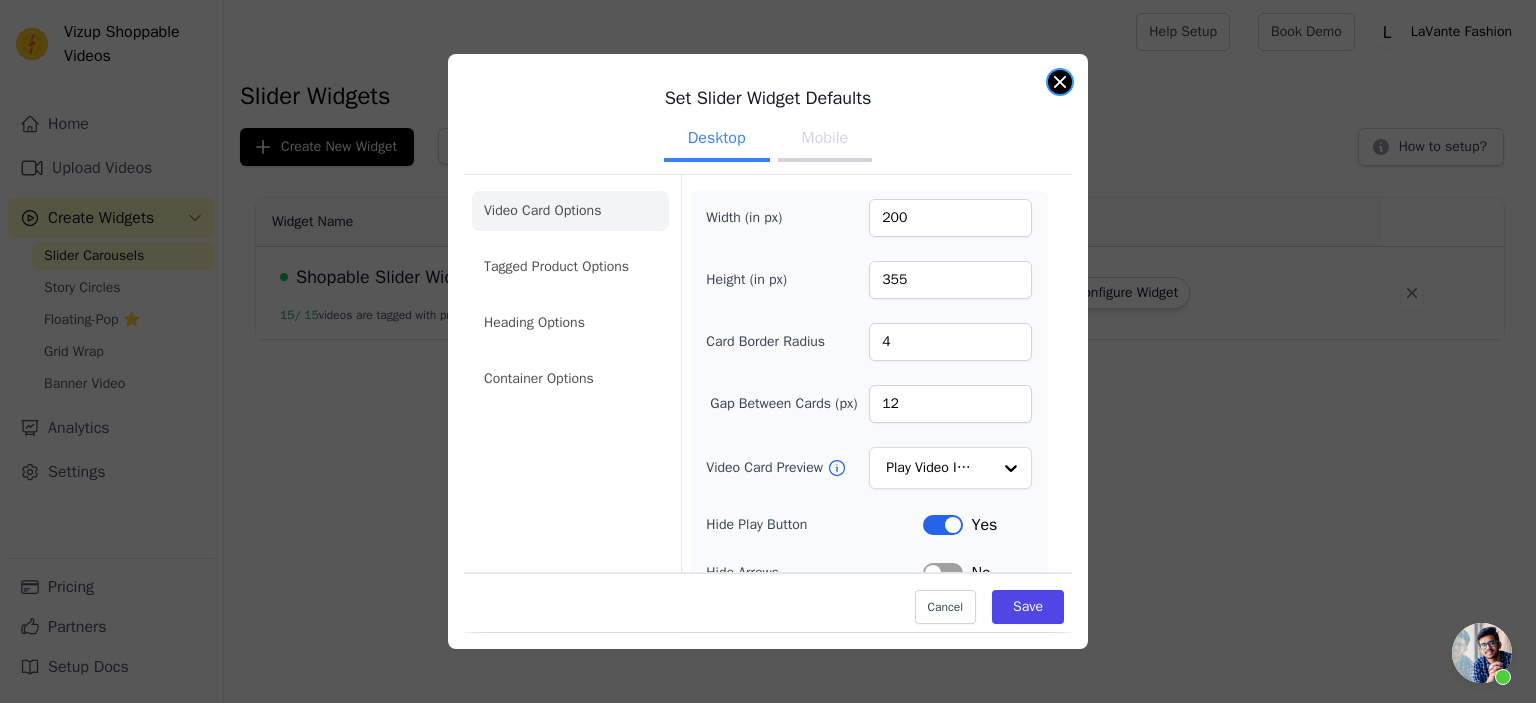click at bounding box center [1060, 82] 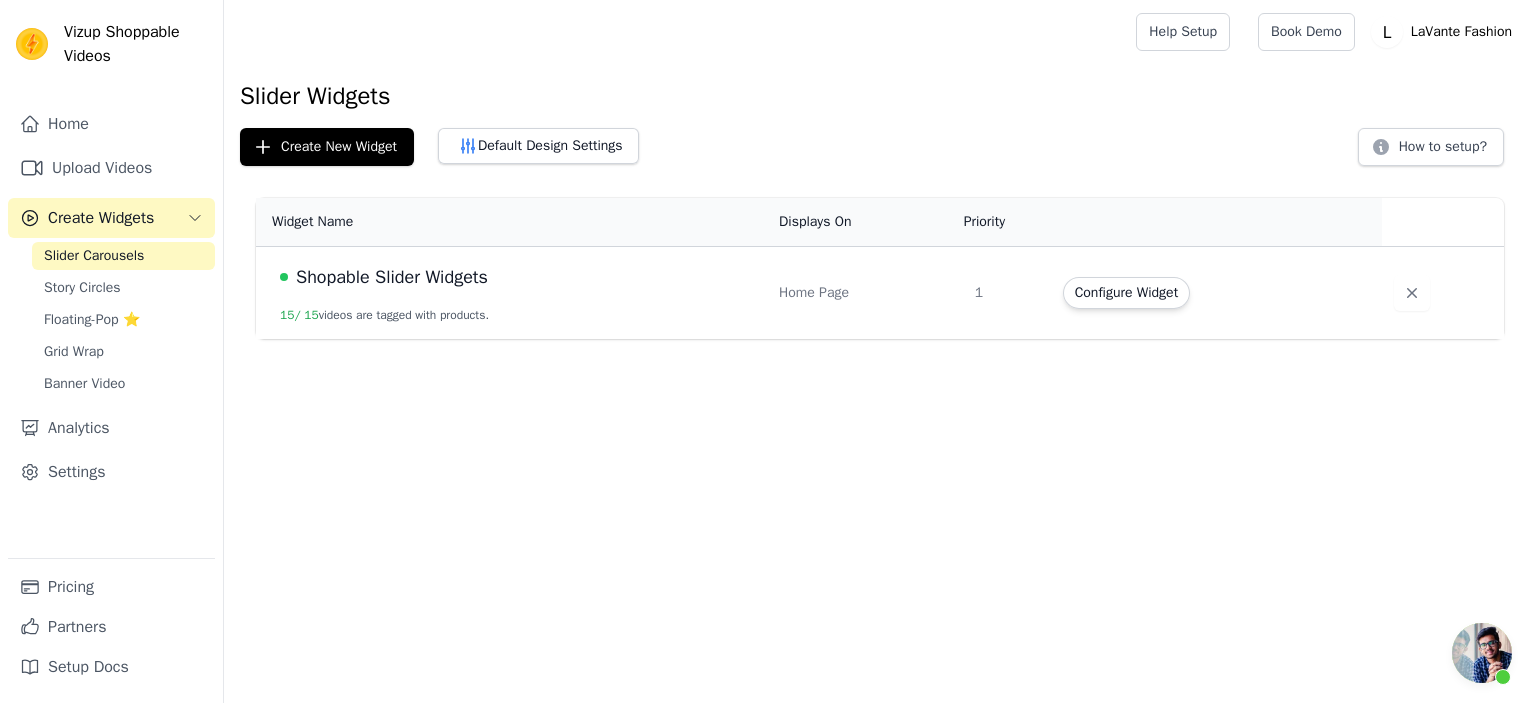 click on "Slider Carousels" at bounding box center [123, 256] 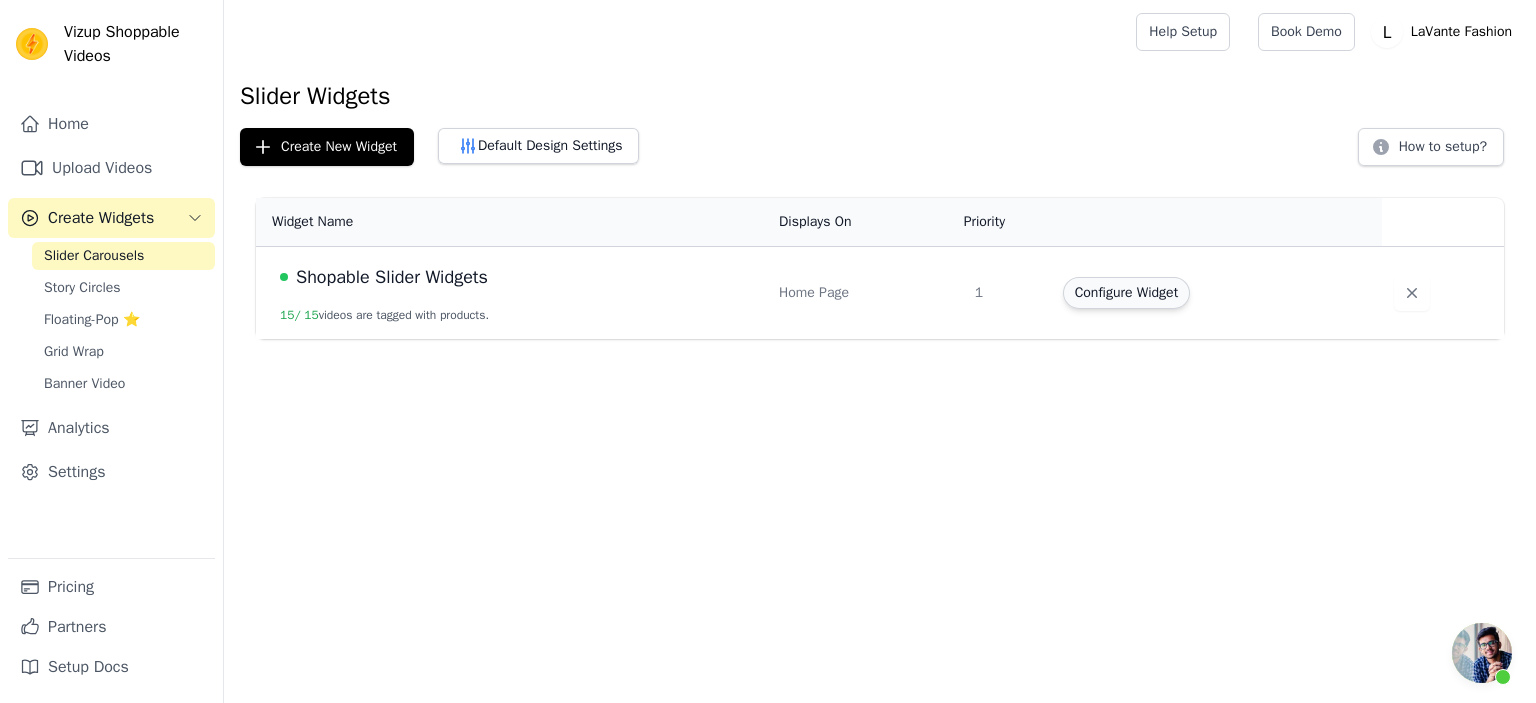 click on "Configure Widget" at bounding box center [1126, 293] 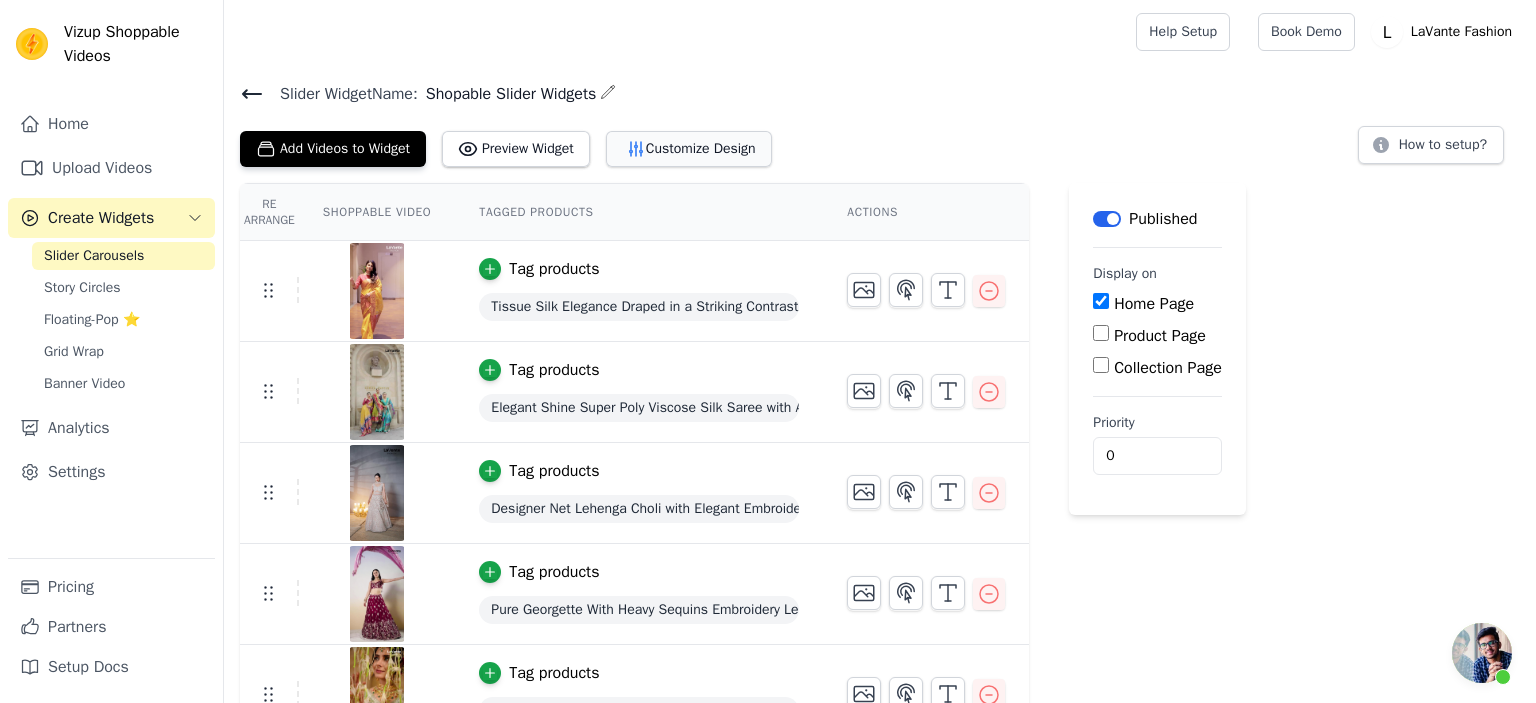 click on "Customize Design" at bounding box center [689, 149] 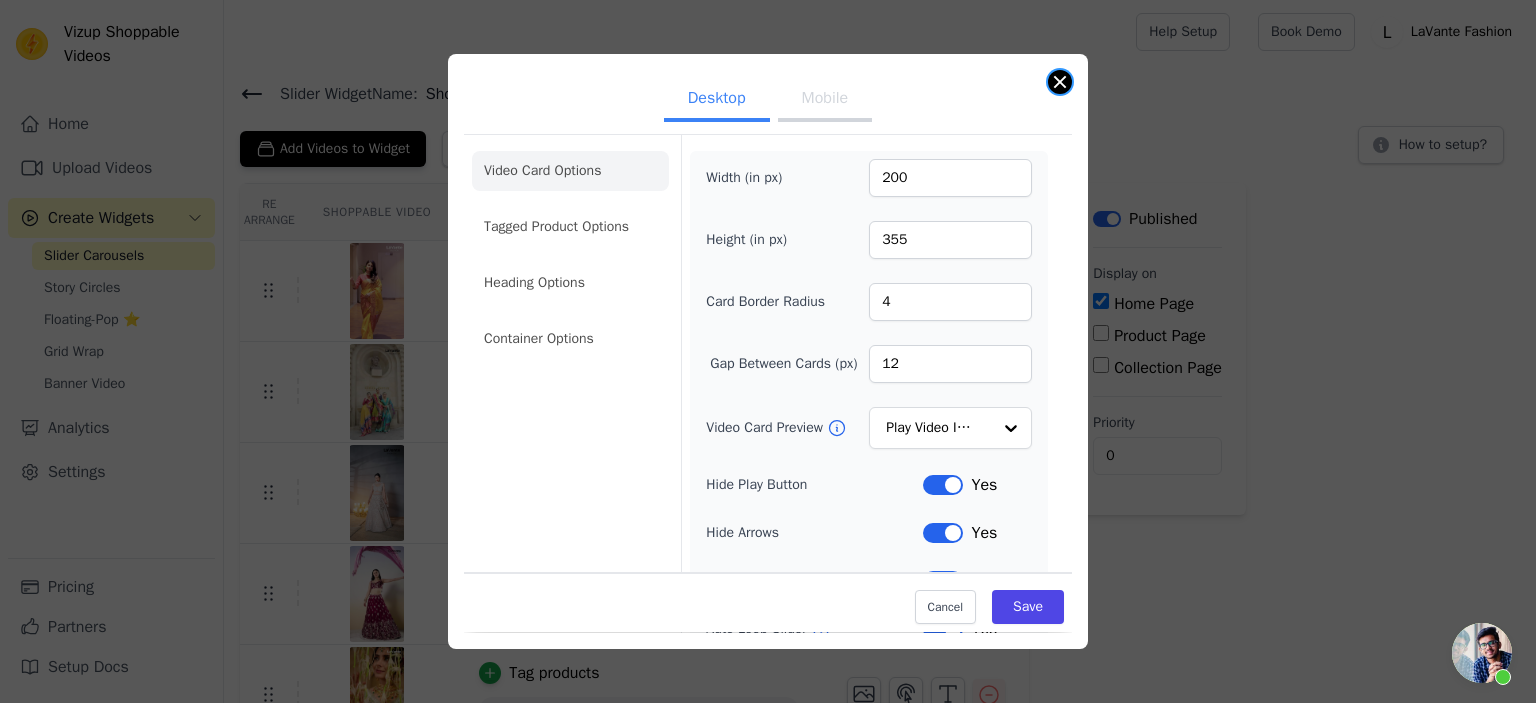 click at bounding box center (1060, 82) 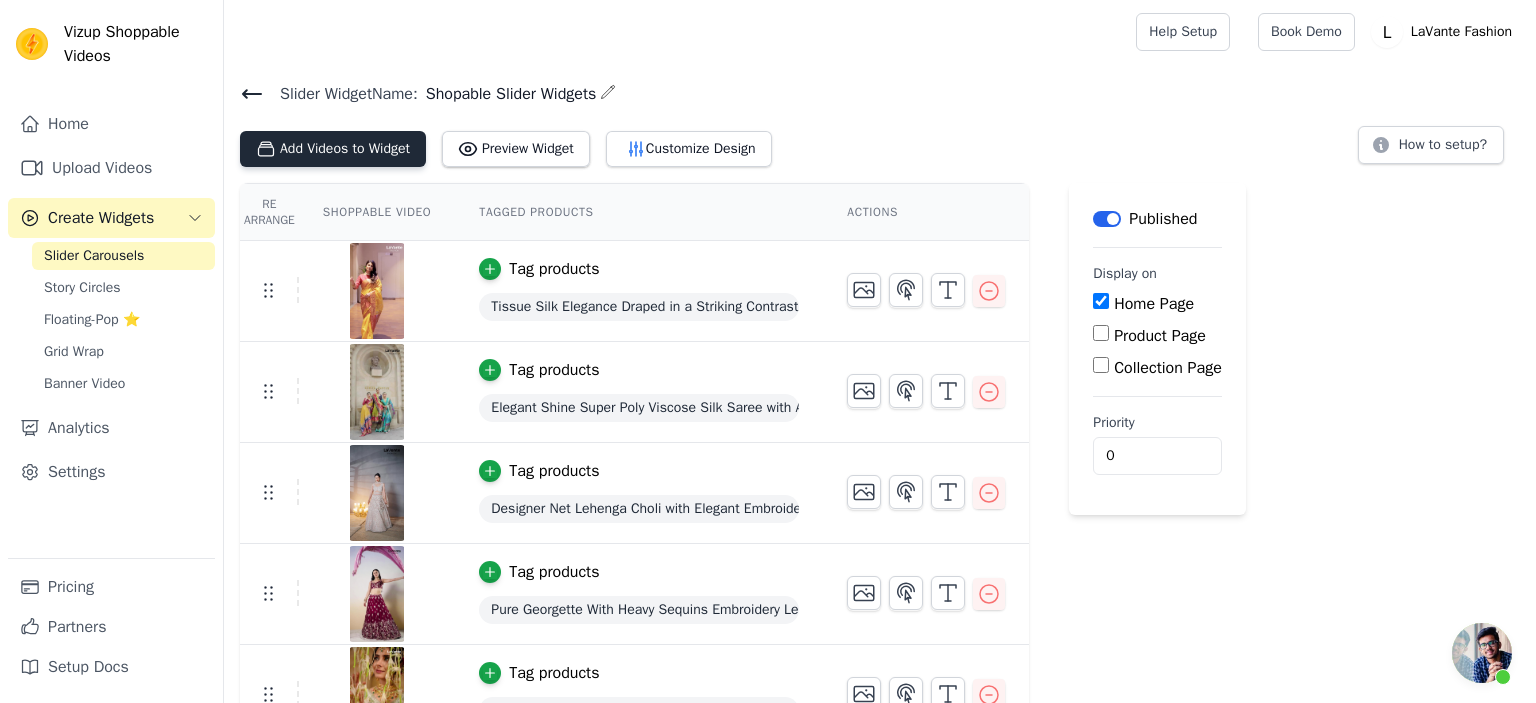 click on "Add Videos to Widget" at bounding box center (333, 149) 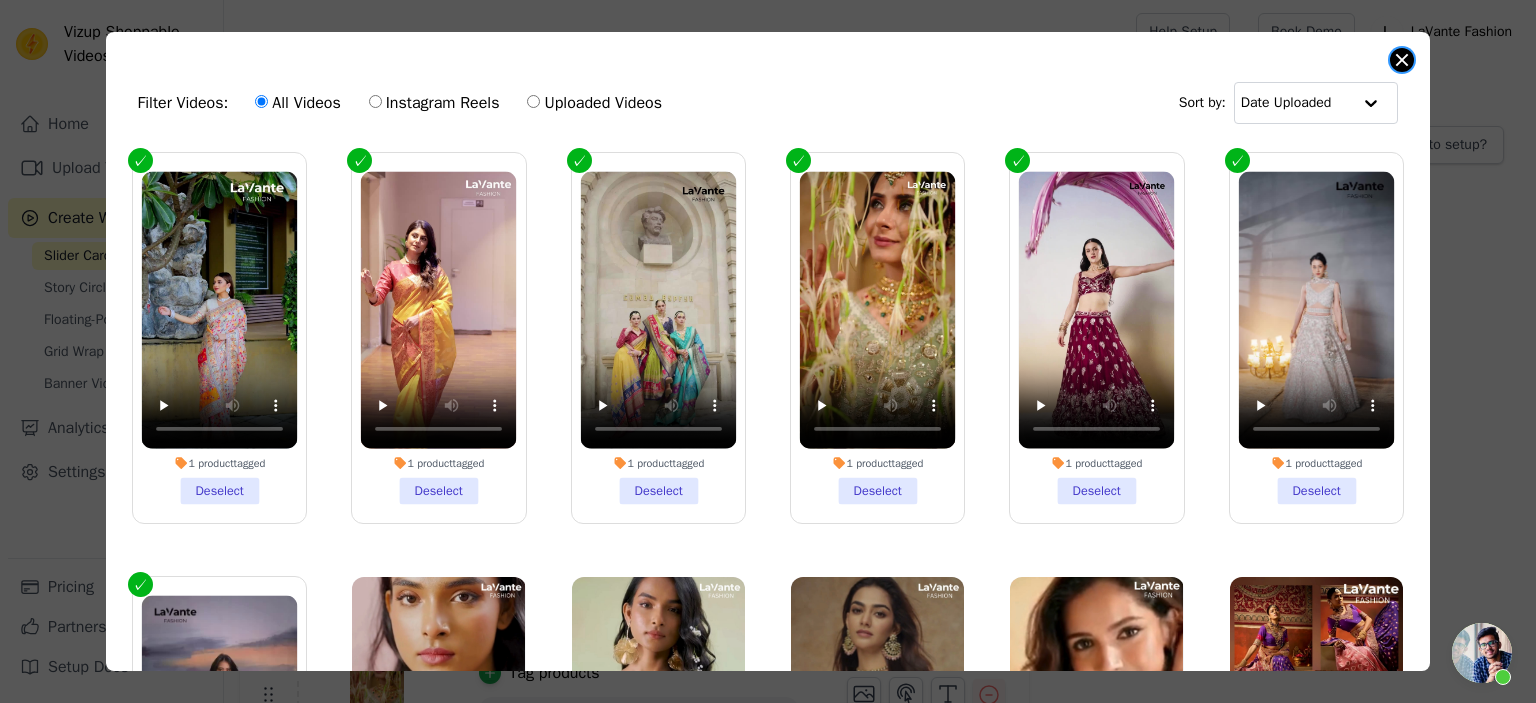 click at bounding box center (1402, 60) 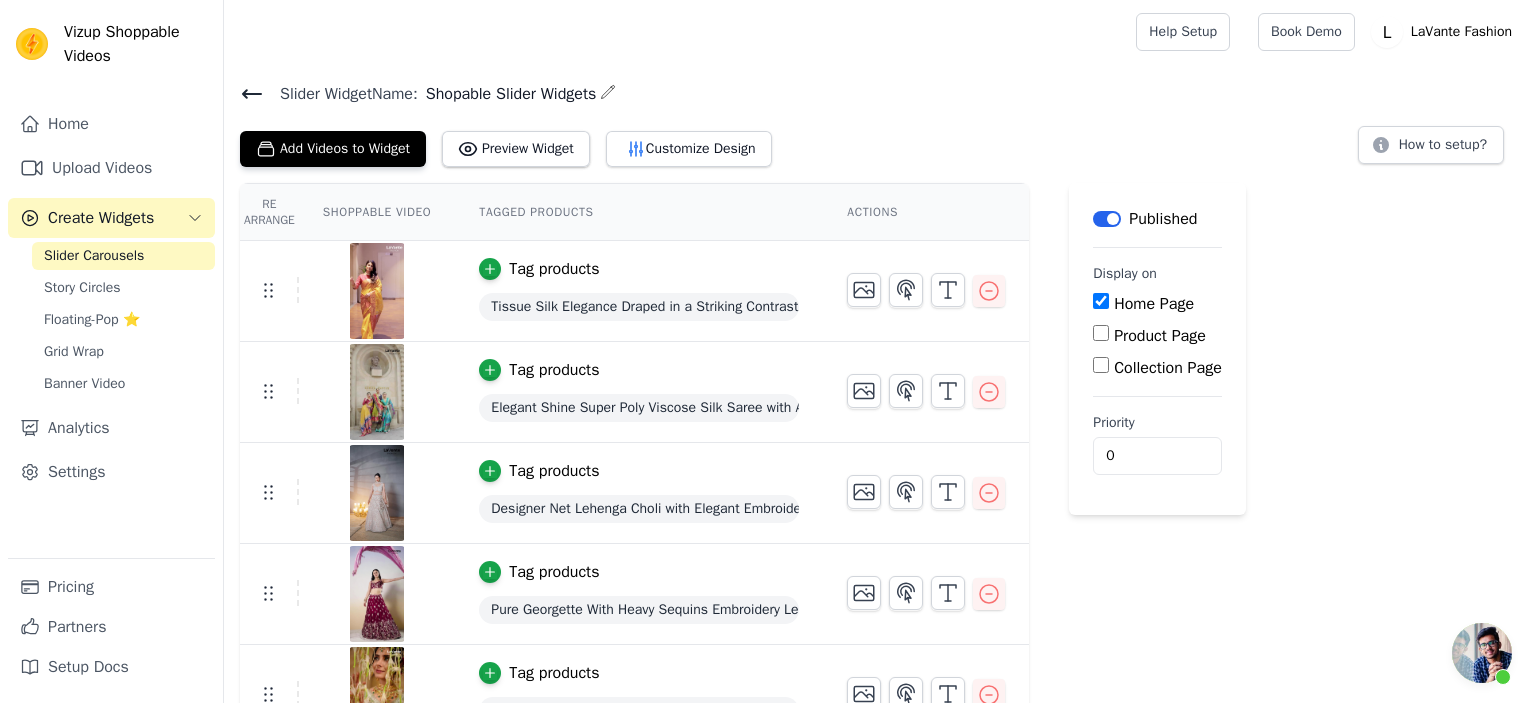 click 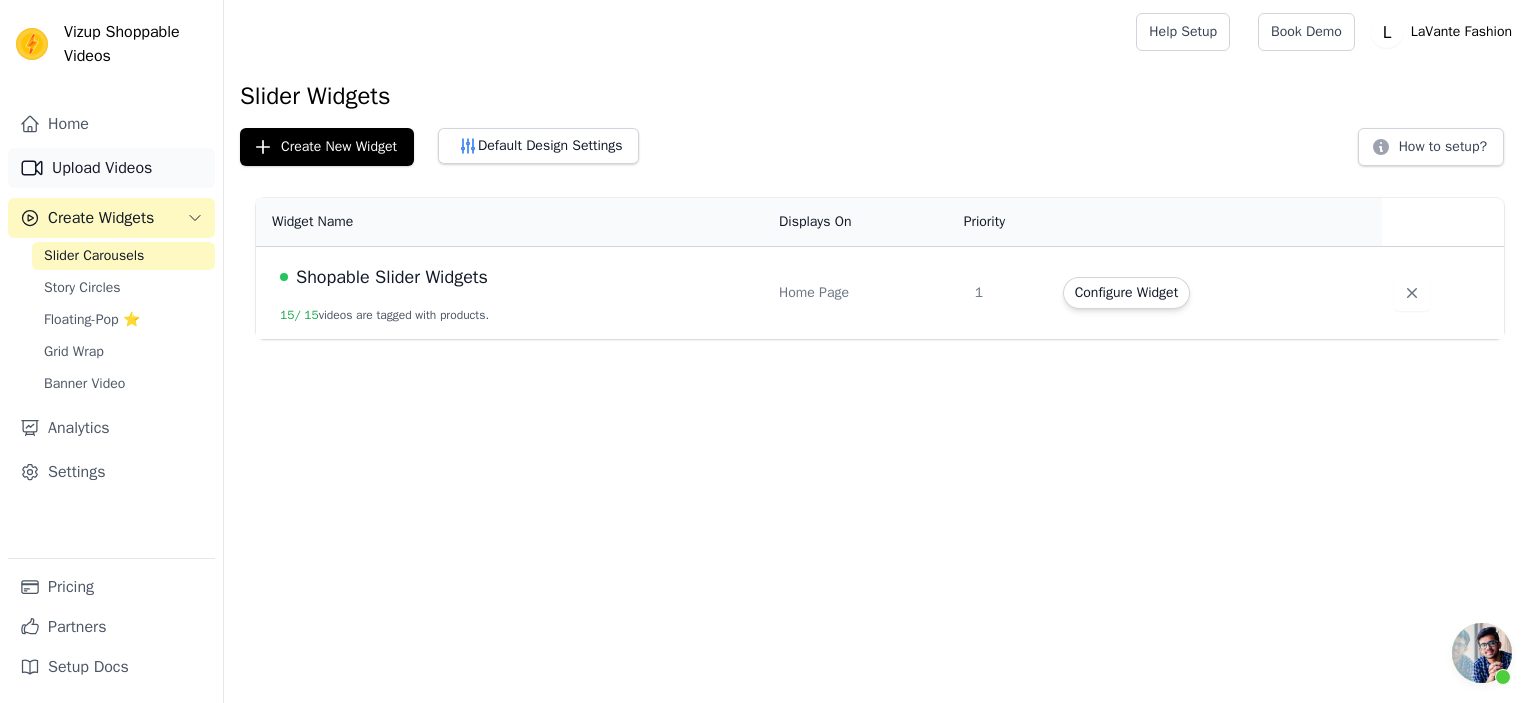 click on "Upload Videos" at bounding box center [111, 168] 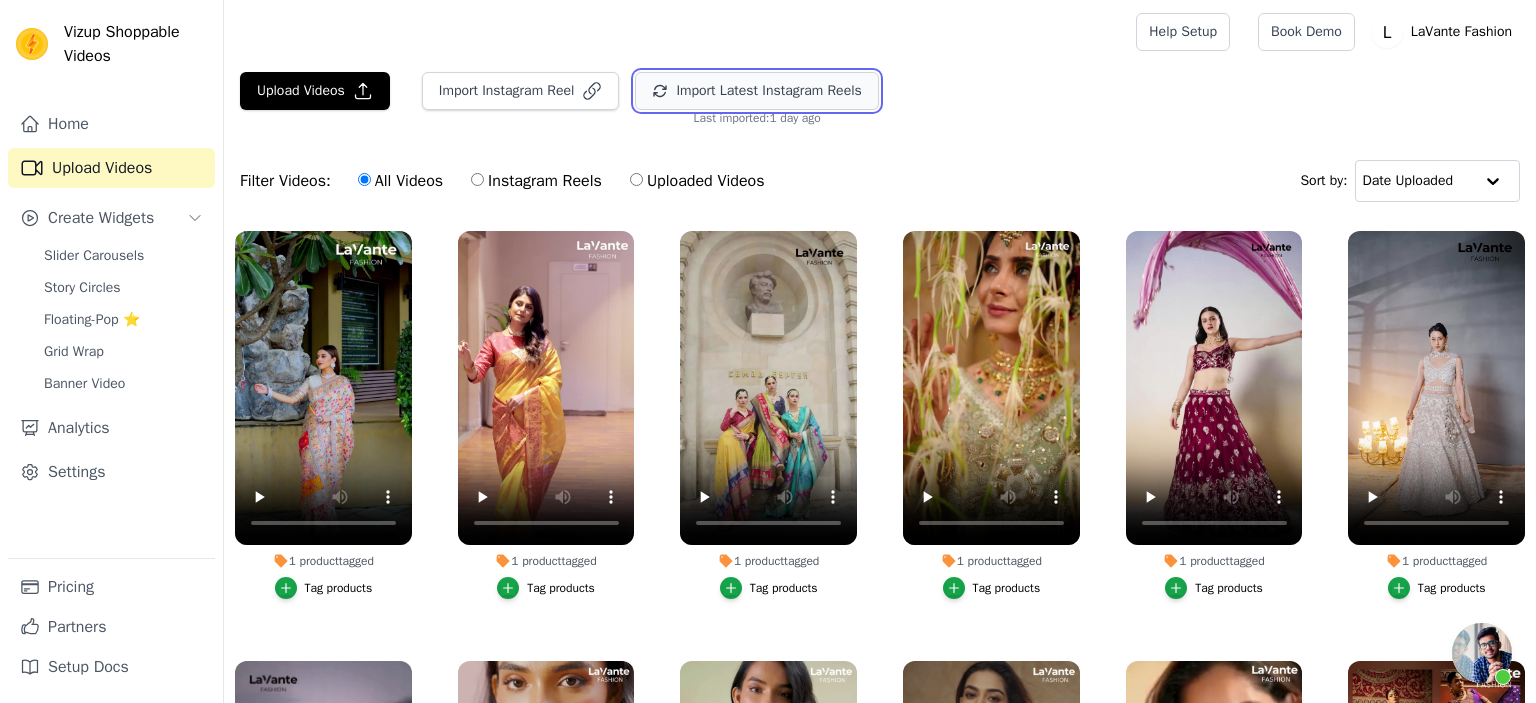 click on "Import Latest Instagram Reels" at bounding box center [756, 91] 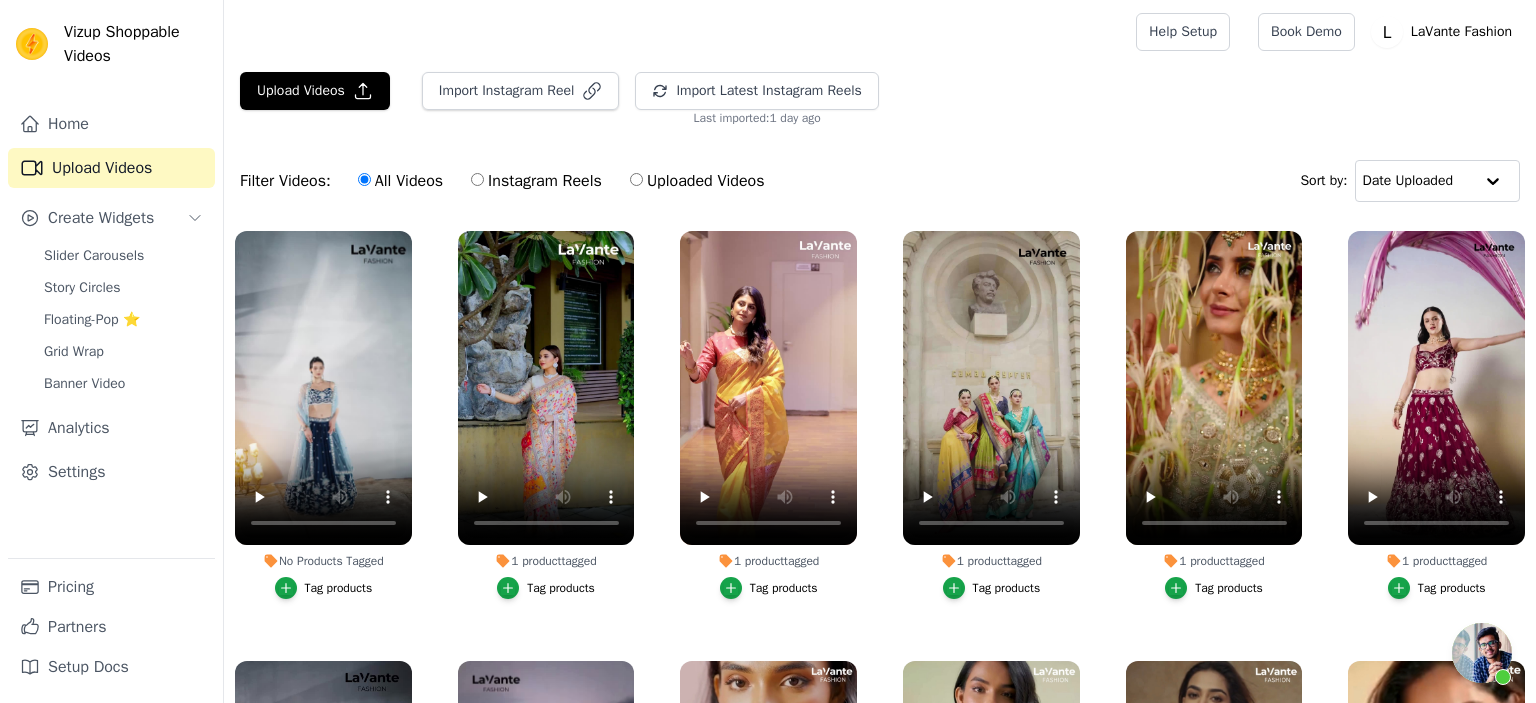 click on "Tag products" at bounding box center [339, 588] 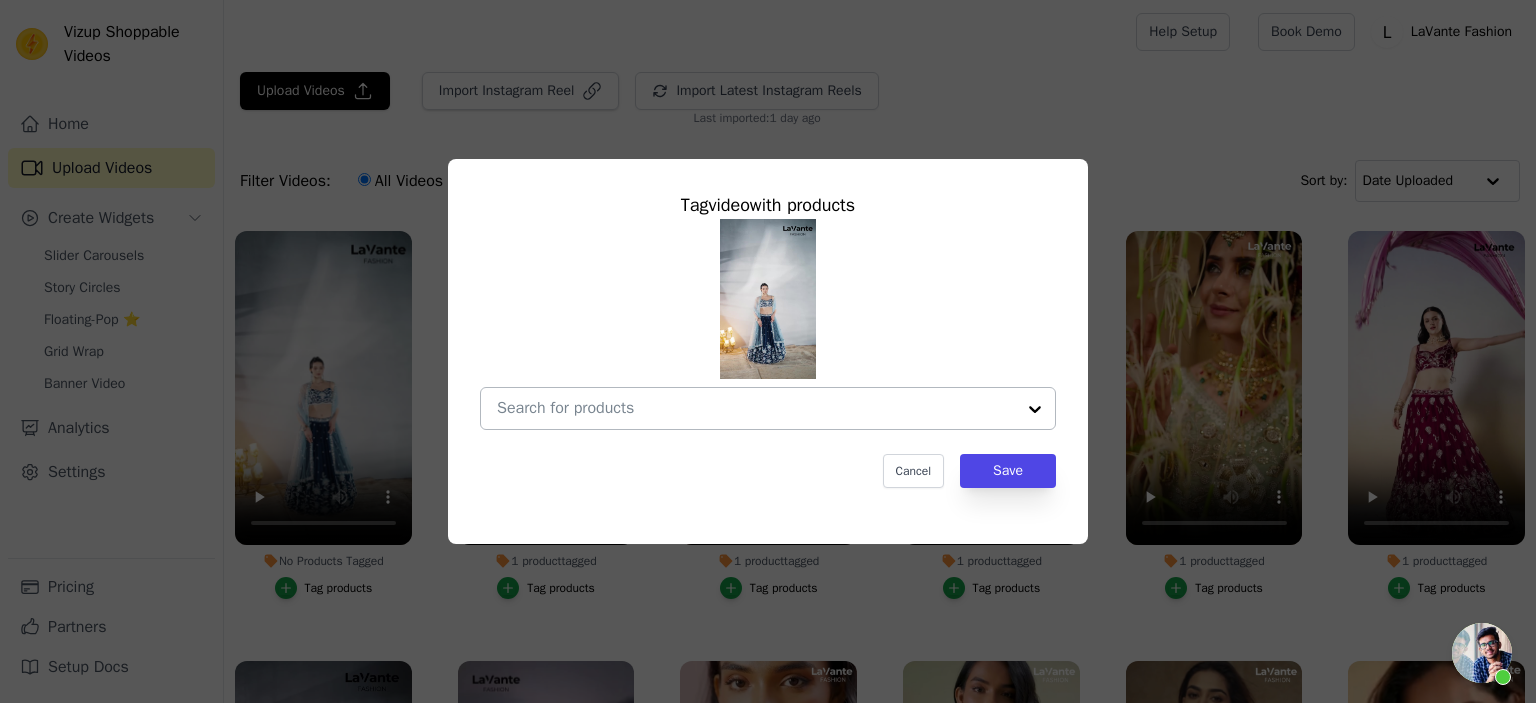 click on "No Products Tagged     Tag  video  with products                         Cancel   Save     Tag products" at bounding box center [756, 408] 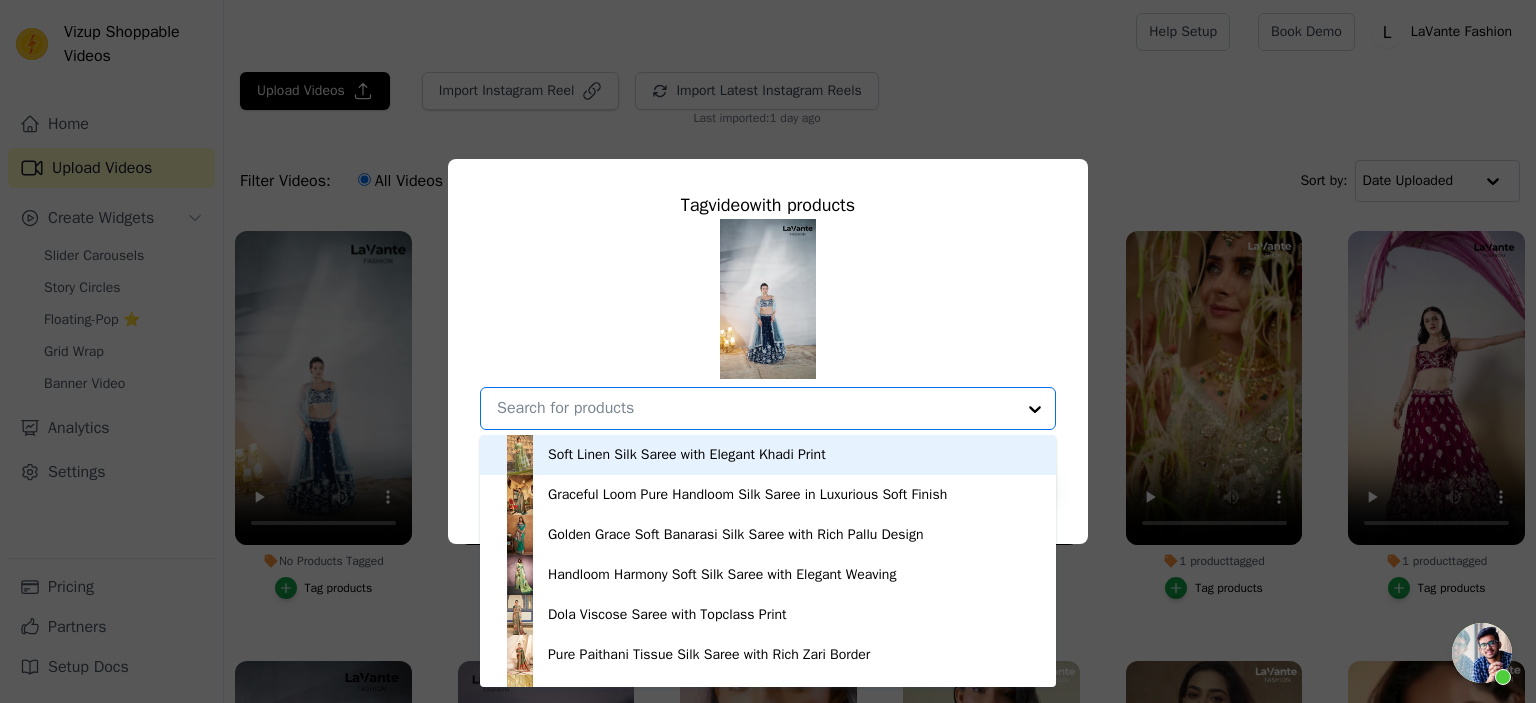 paste on "https://www.lavantefashion.com/products/pure-chiffon-sequins-embroidery-lehenga-choli-dupatta-2" 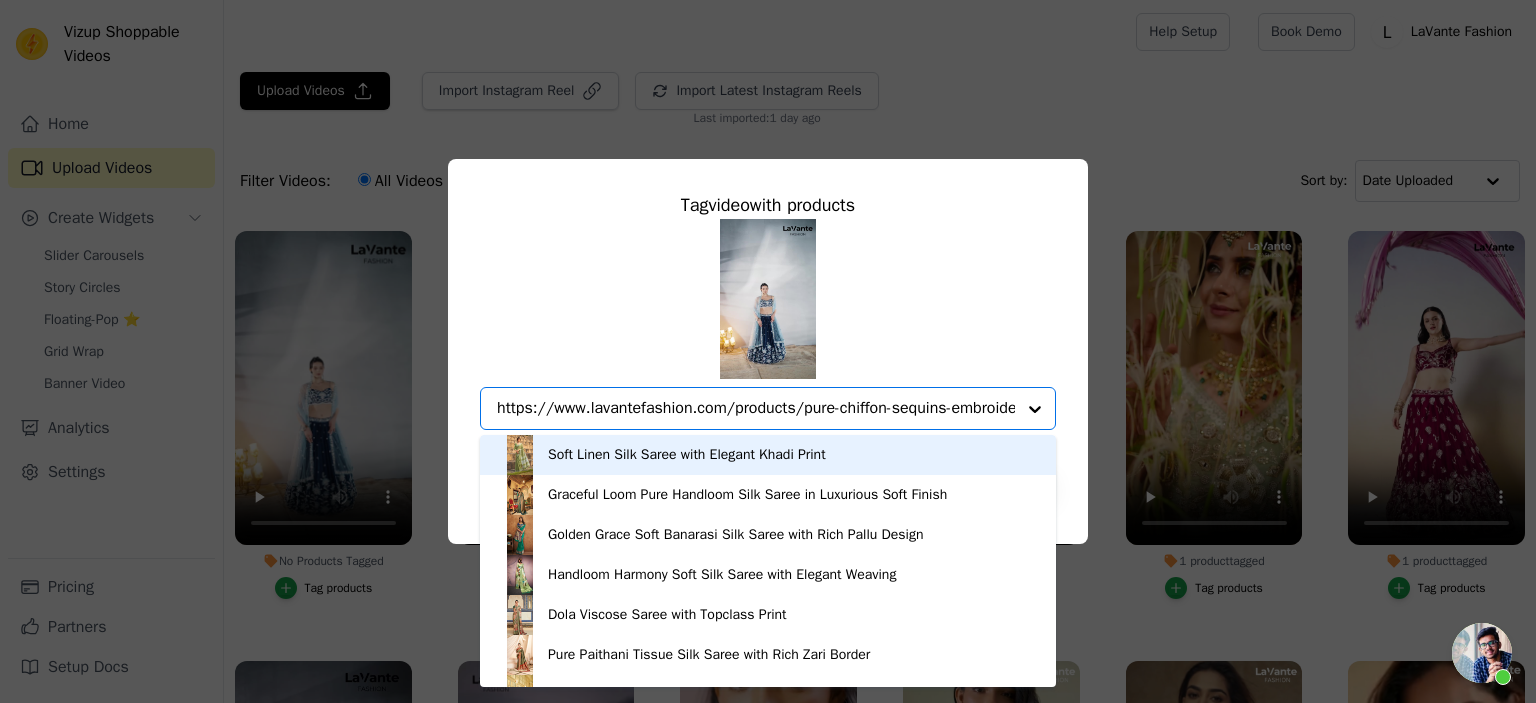scroll, scrollTop: 0, scrollLeft: 196, axis: horizontal 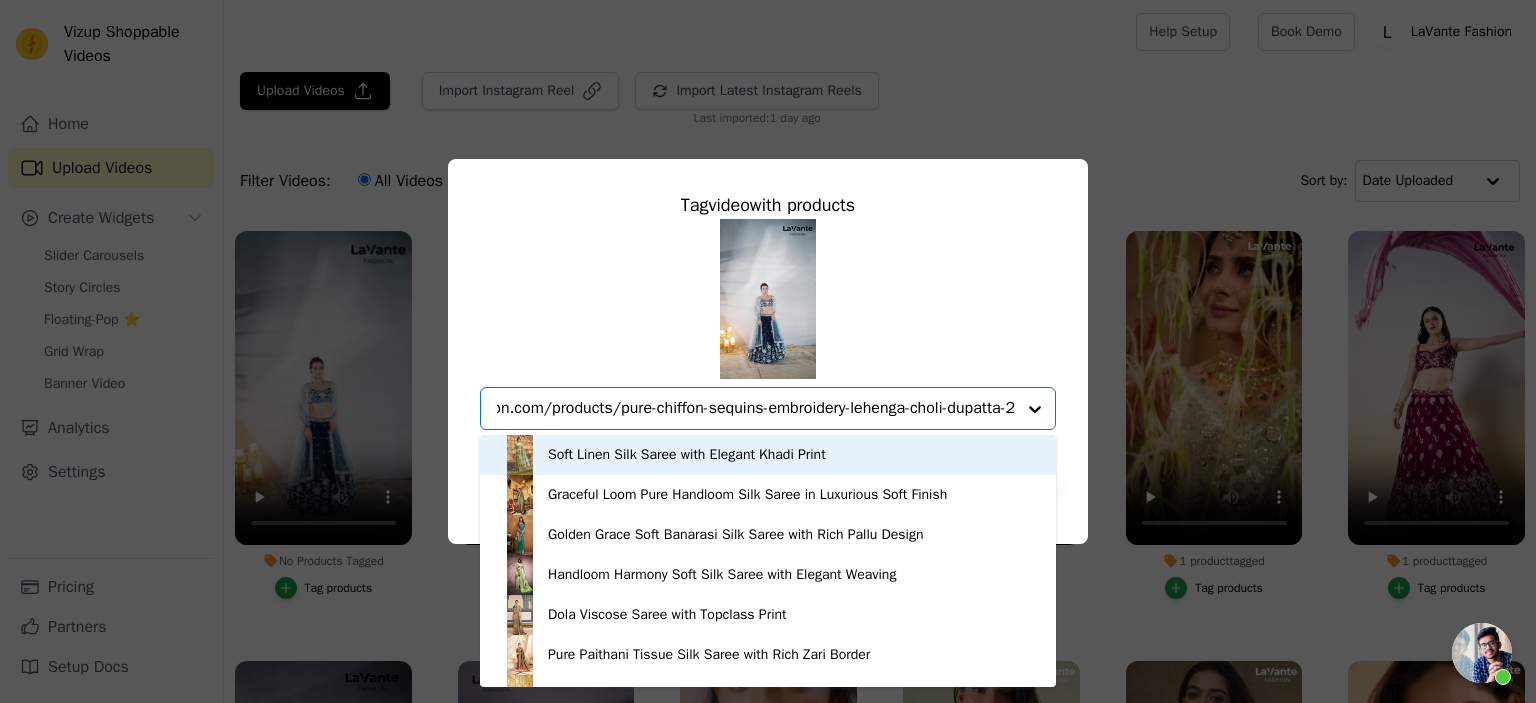 click on "https://www.lavantefashion.com/products/pure-chiffon-sequins-embroidery-lehenga-choli-dupatta-2" at bounding box center (756, 408) 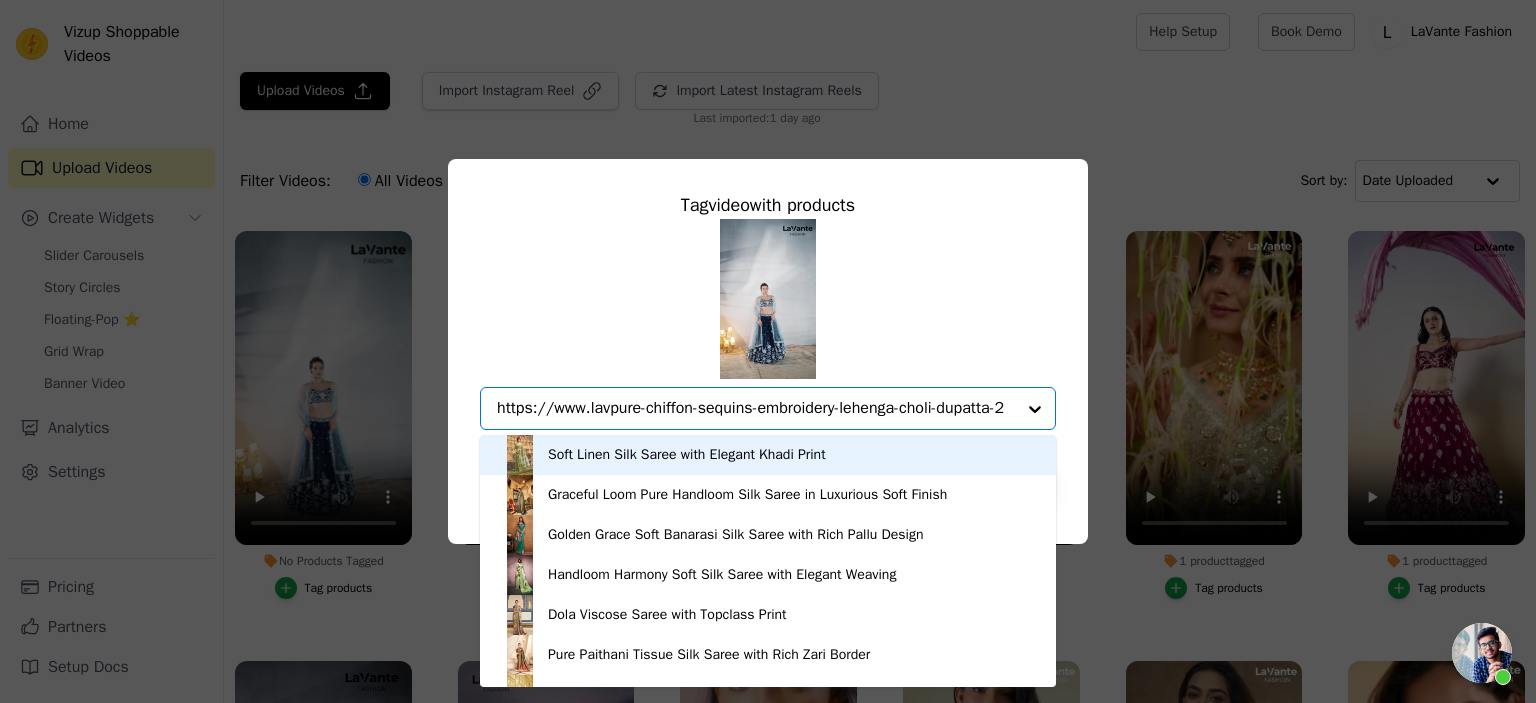 scroll, scrollTop: 0, scrollLeft: 0, axis: both 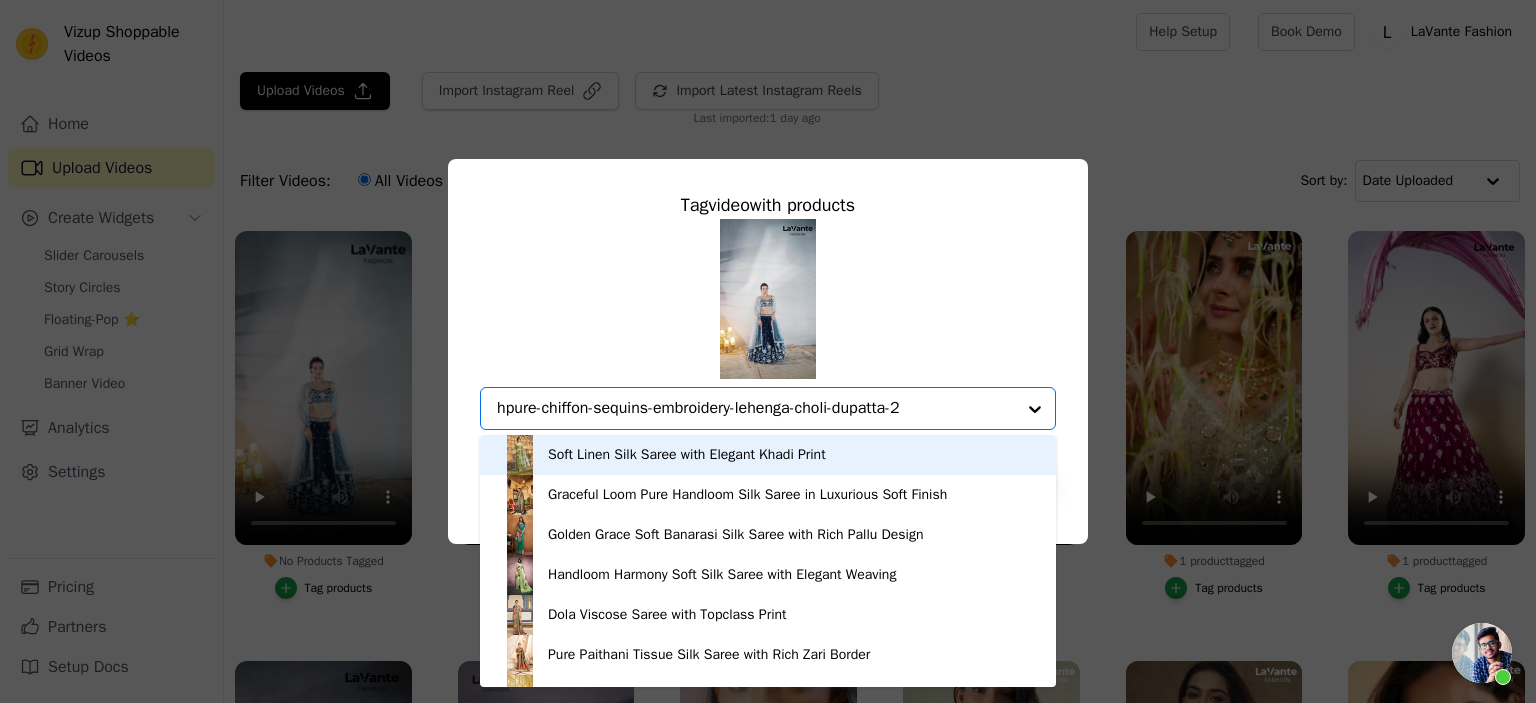 type on "pure-chiffon-sequins-embroidery-lehenga-choli-dupatta-2" 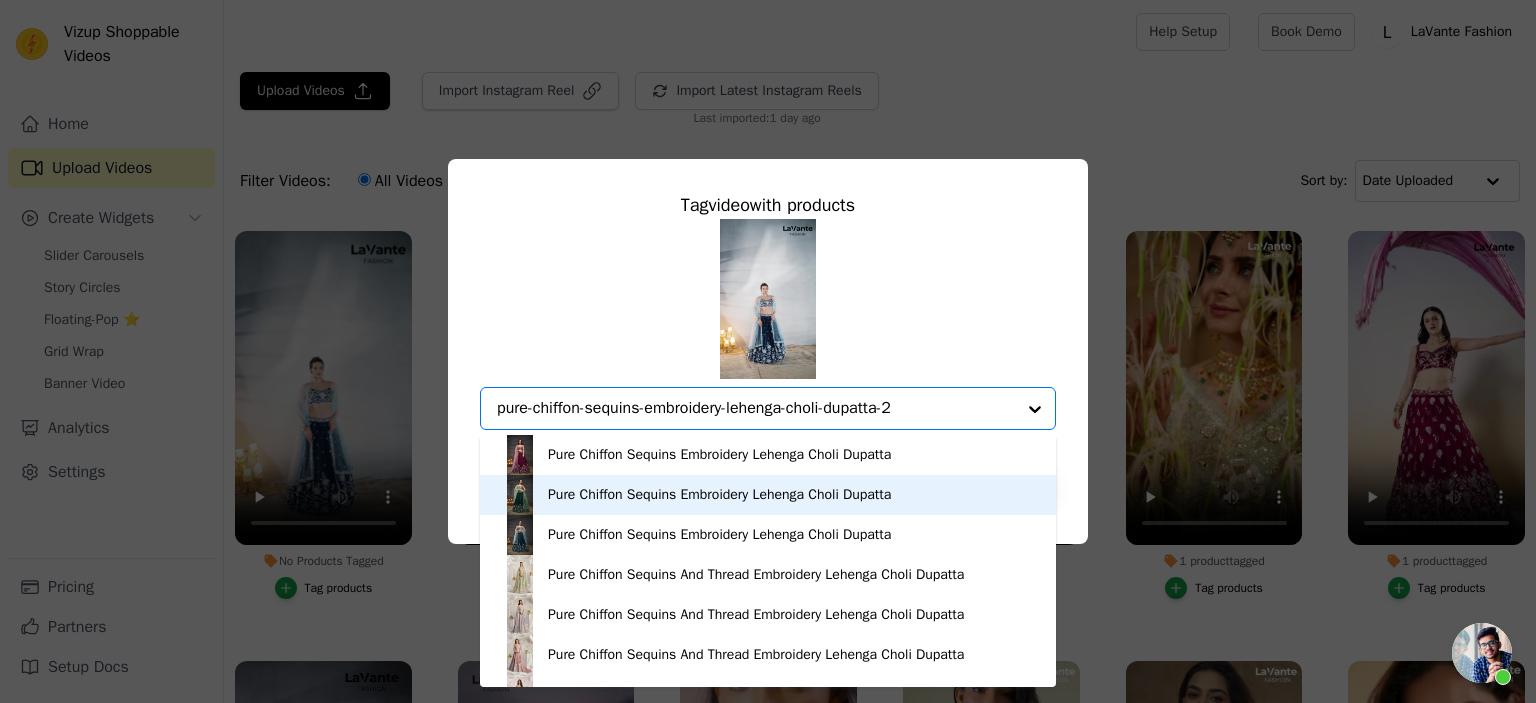 click on "Pure Chiffon Sequins Embroidery Lehenga Choli Dupatta" at bounding box center (719, 495) 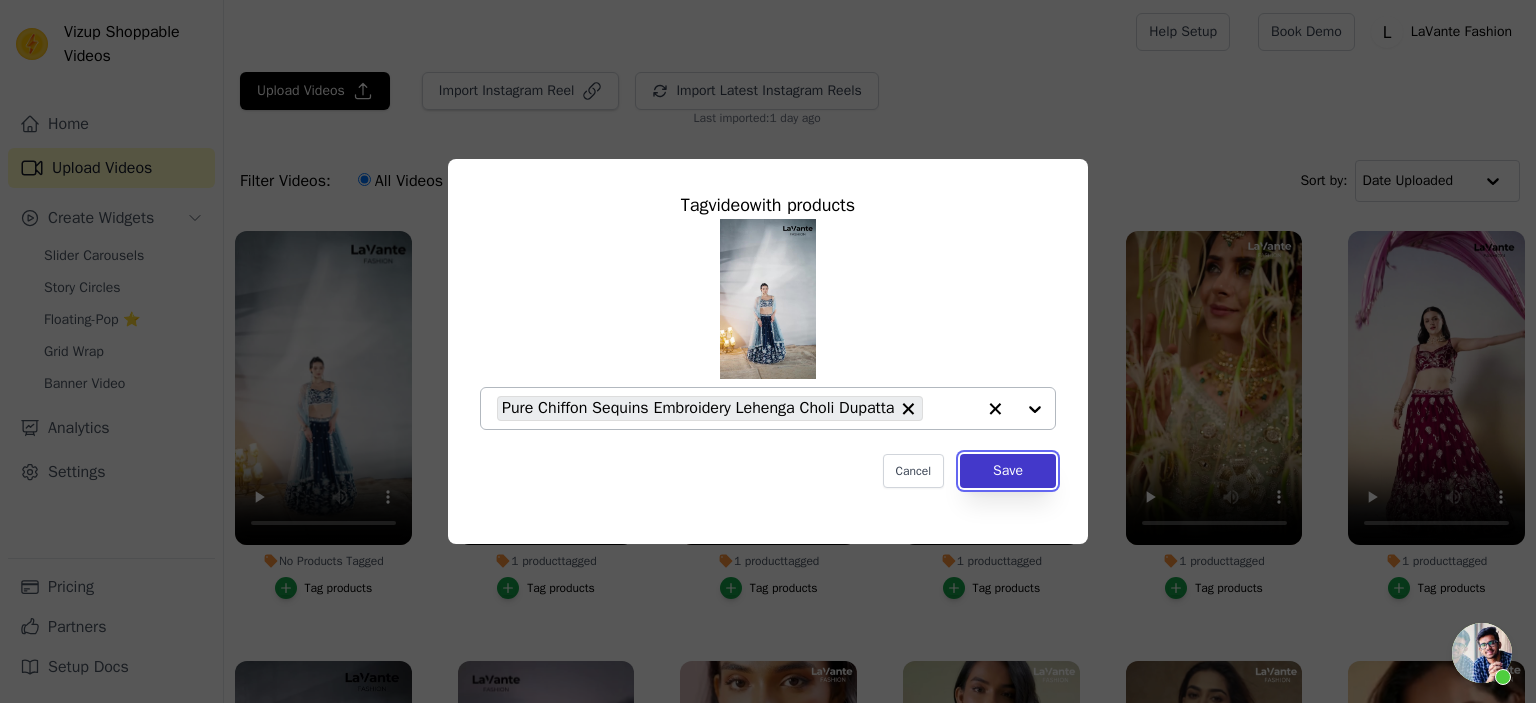 click on "Save" at bounding box center (1008, 471) 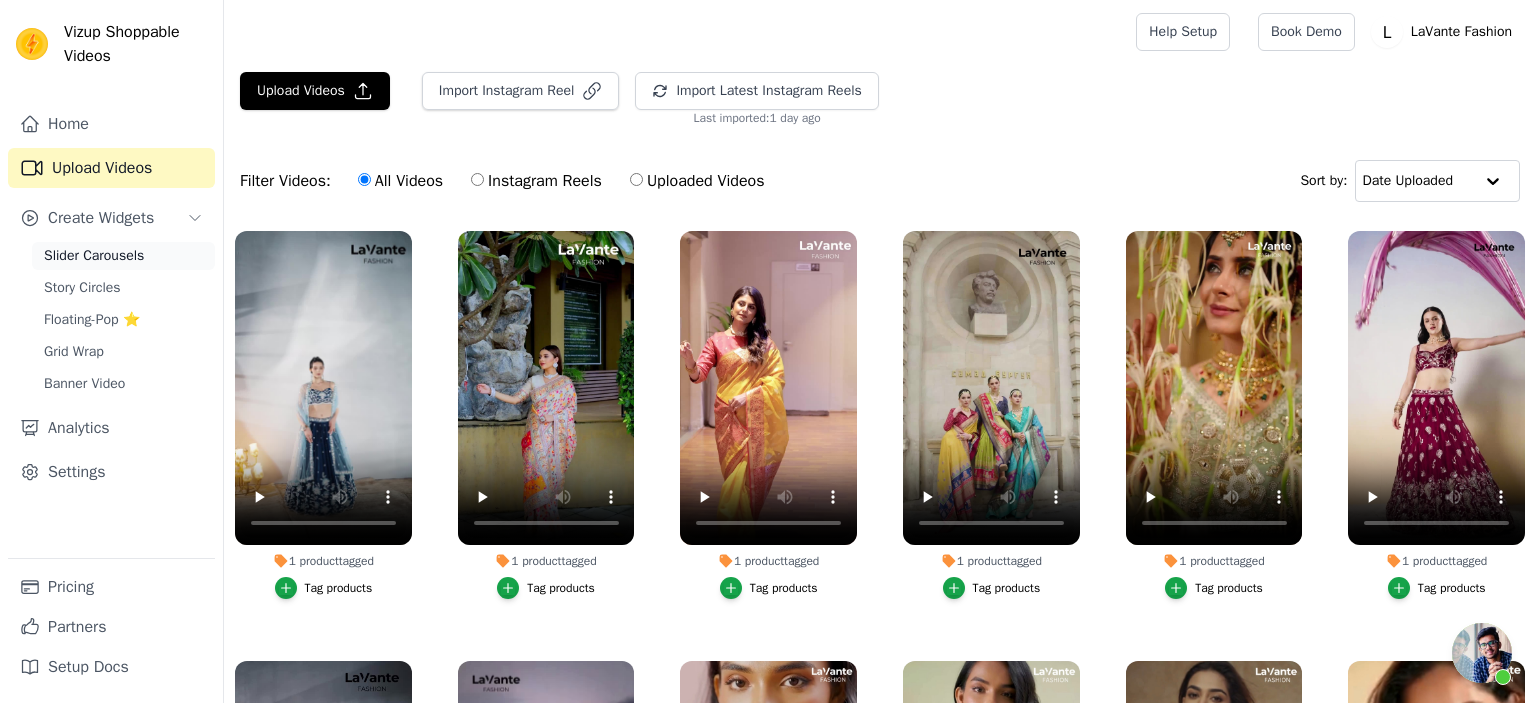 click on "Slider Carousels" at bounding box center [94, 256] 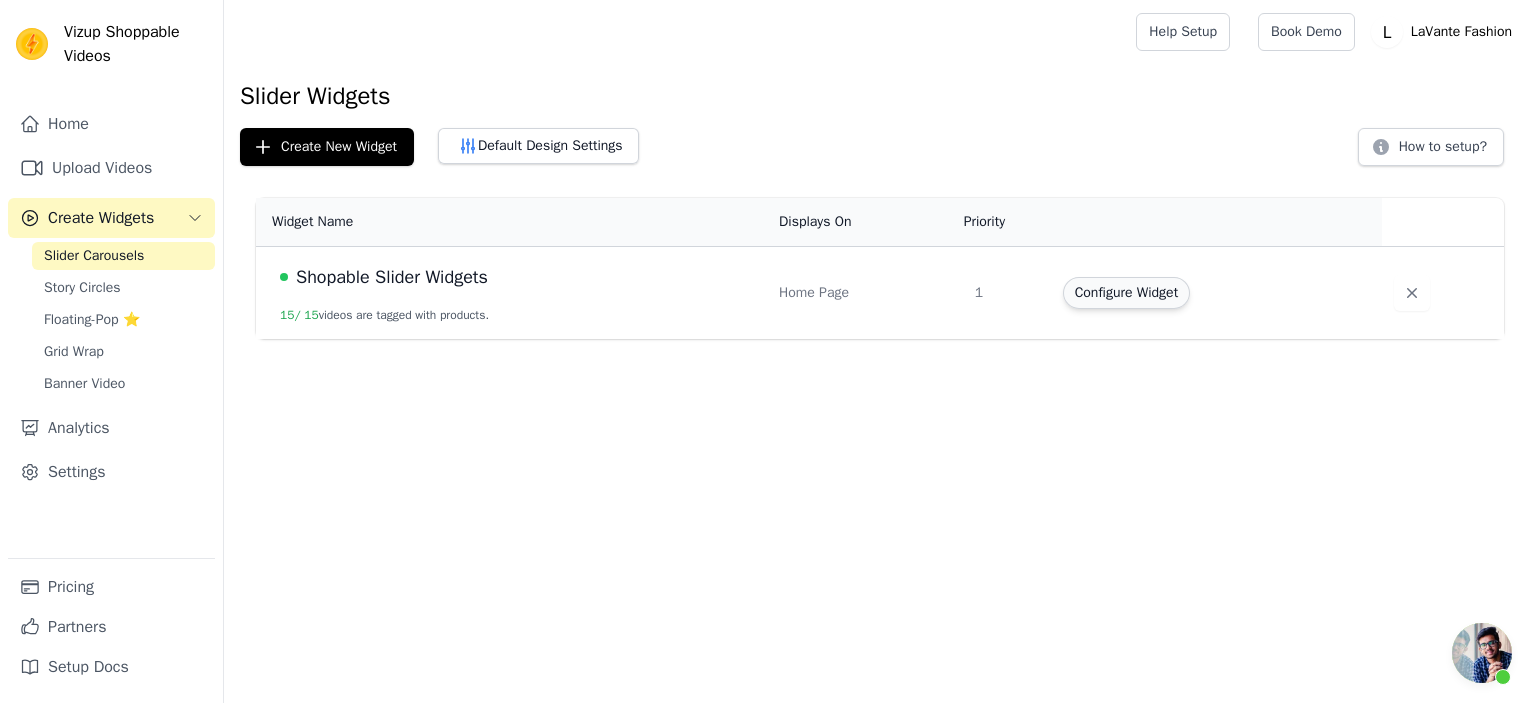 click on "Configure Widget" at bounding box center (1126, 293) 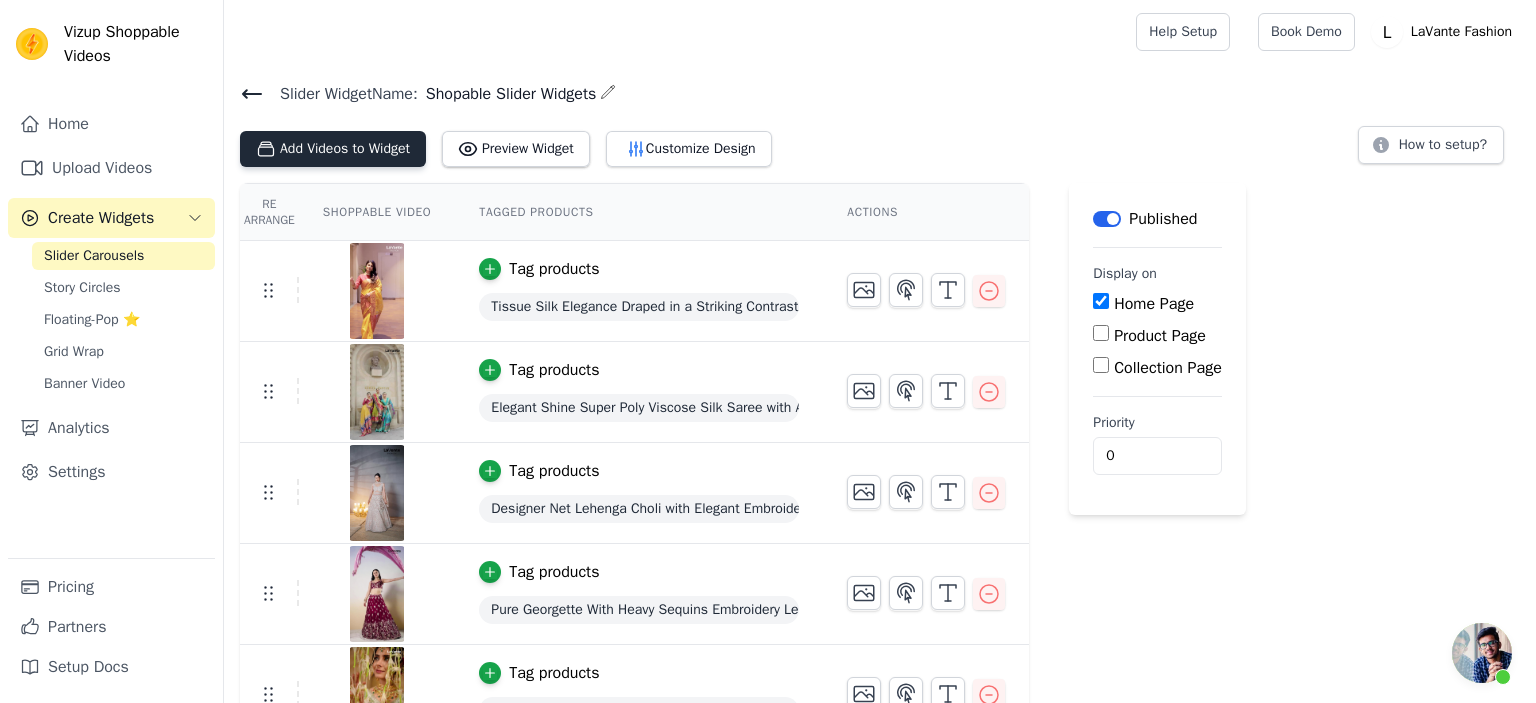 click on "Add Videos to Widget" at bounding box center [333, 149] 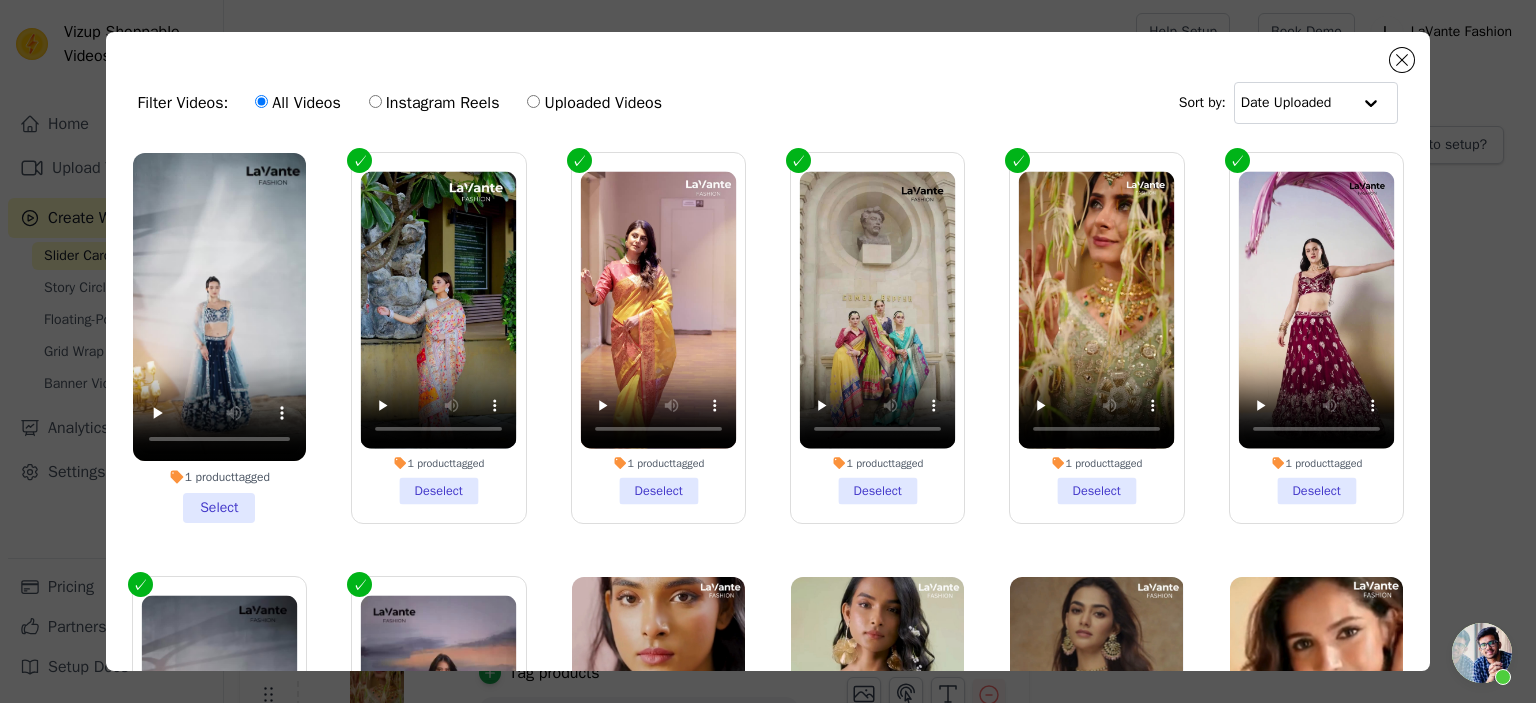 click on "1   product  tagged     Select" at bounding box center [219, 338] 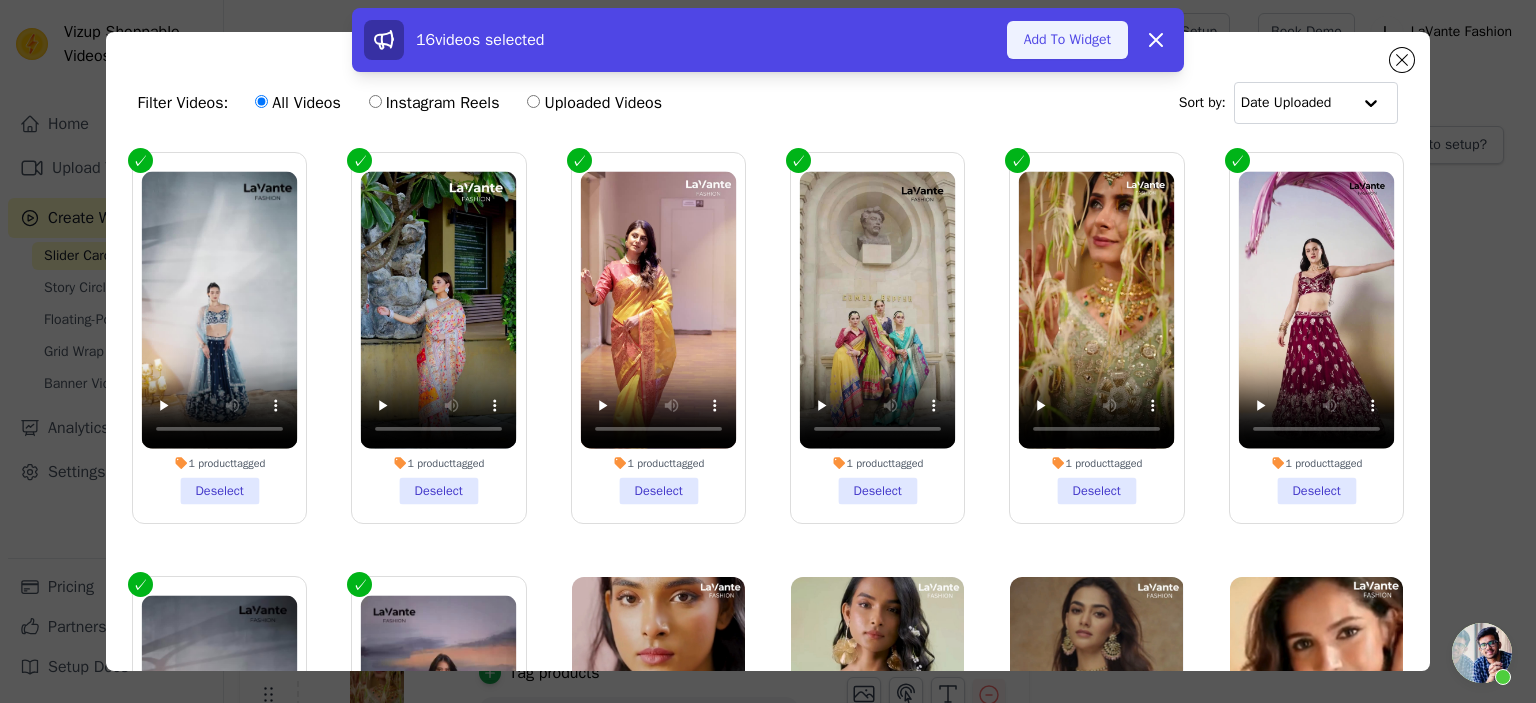 click on "Add To Widget" at bounding box center [1067, 40] 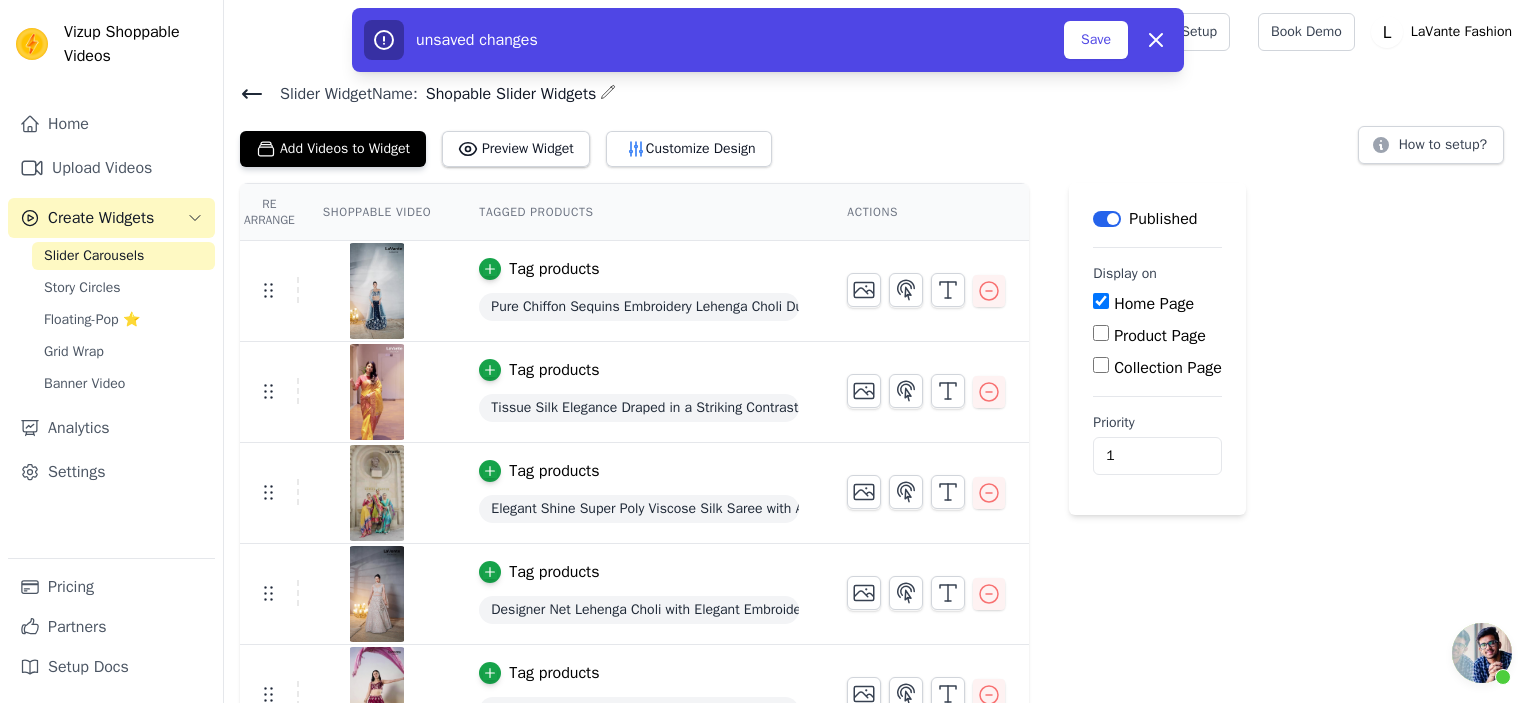 type on "1" 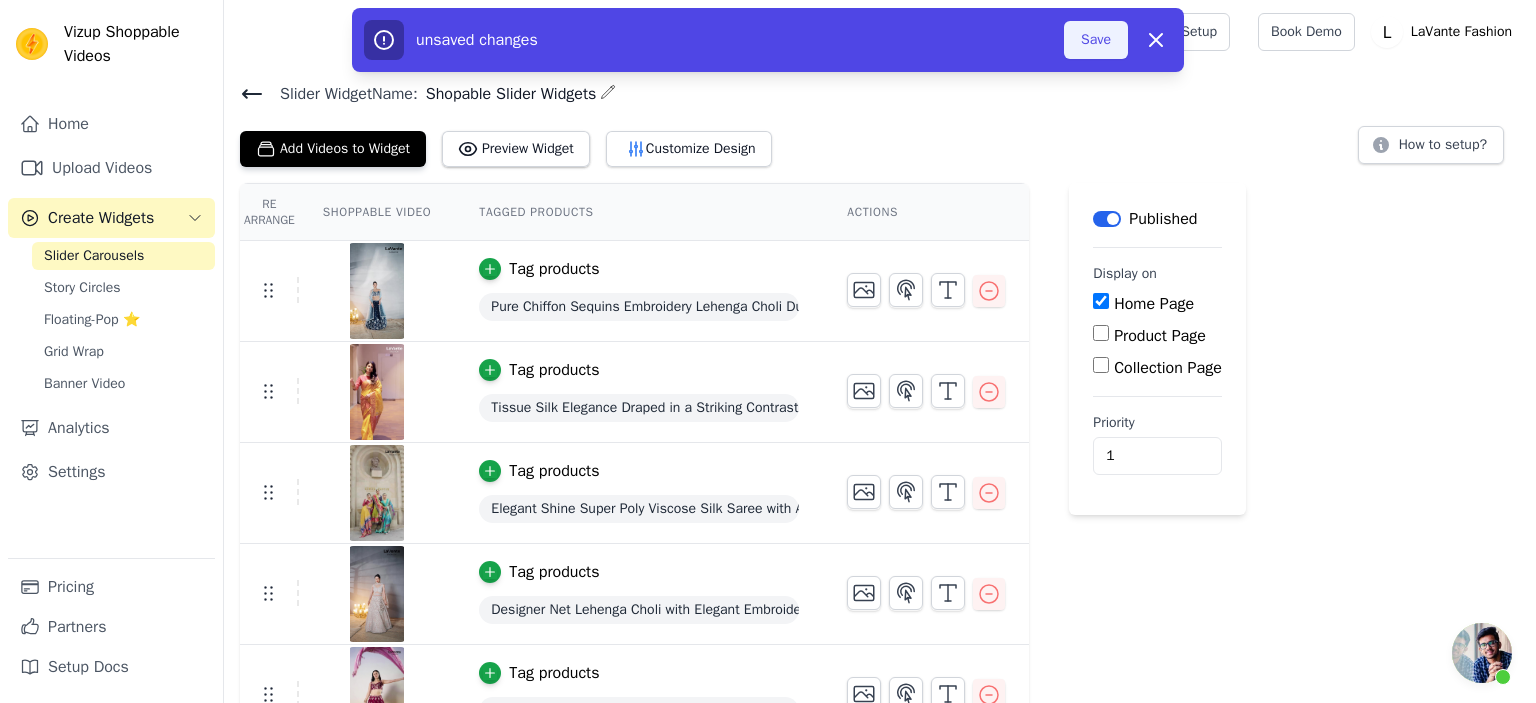 click on "Save" at bounding box center (1096, 40) 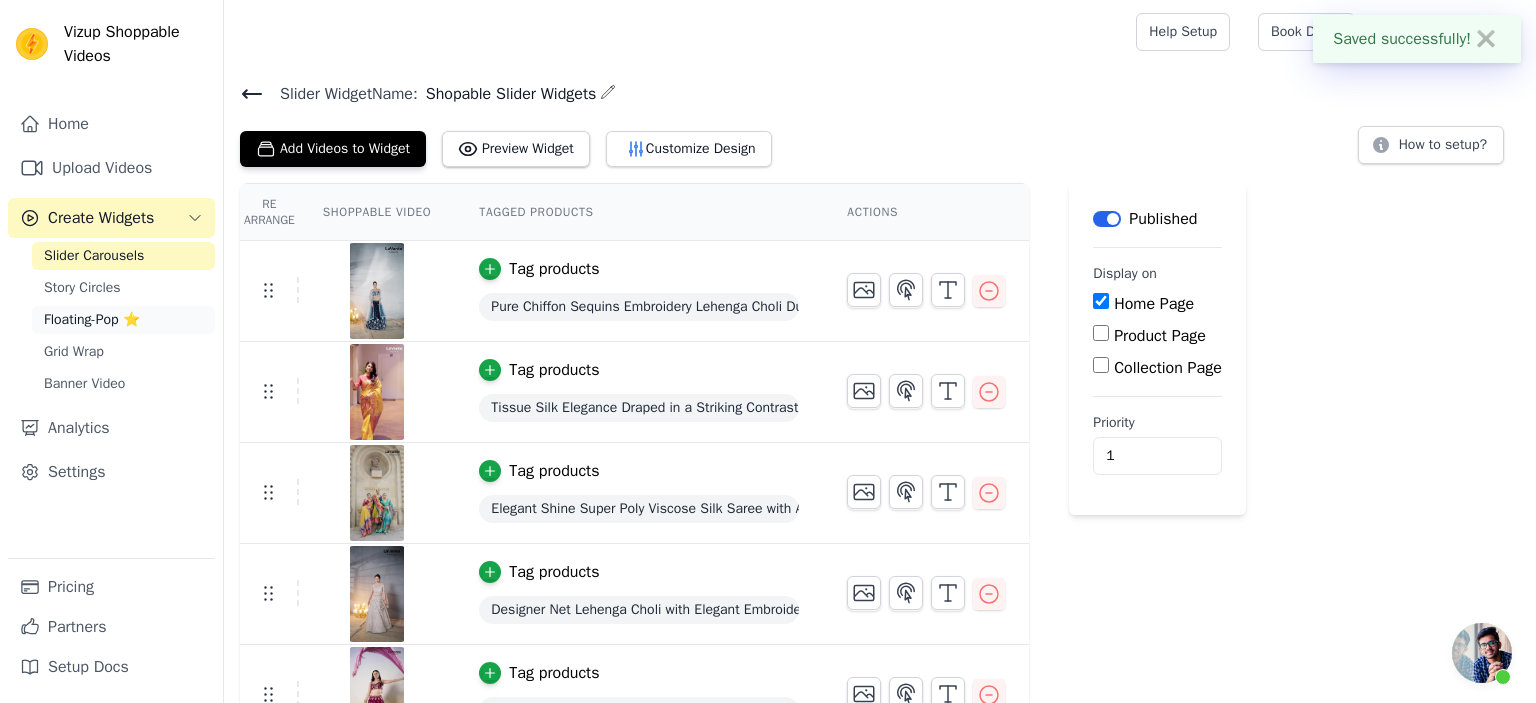 click on "Floating-Pop ⭐" at bounding box center [92, 320] 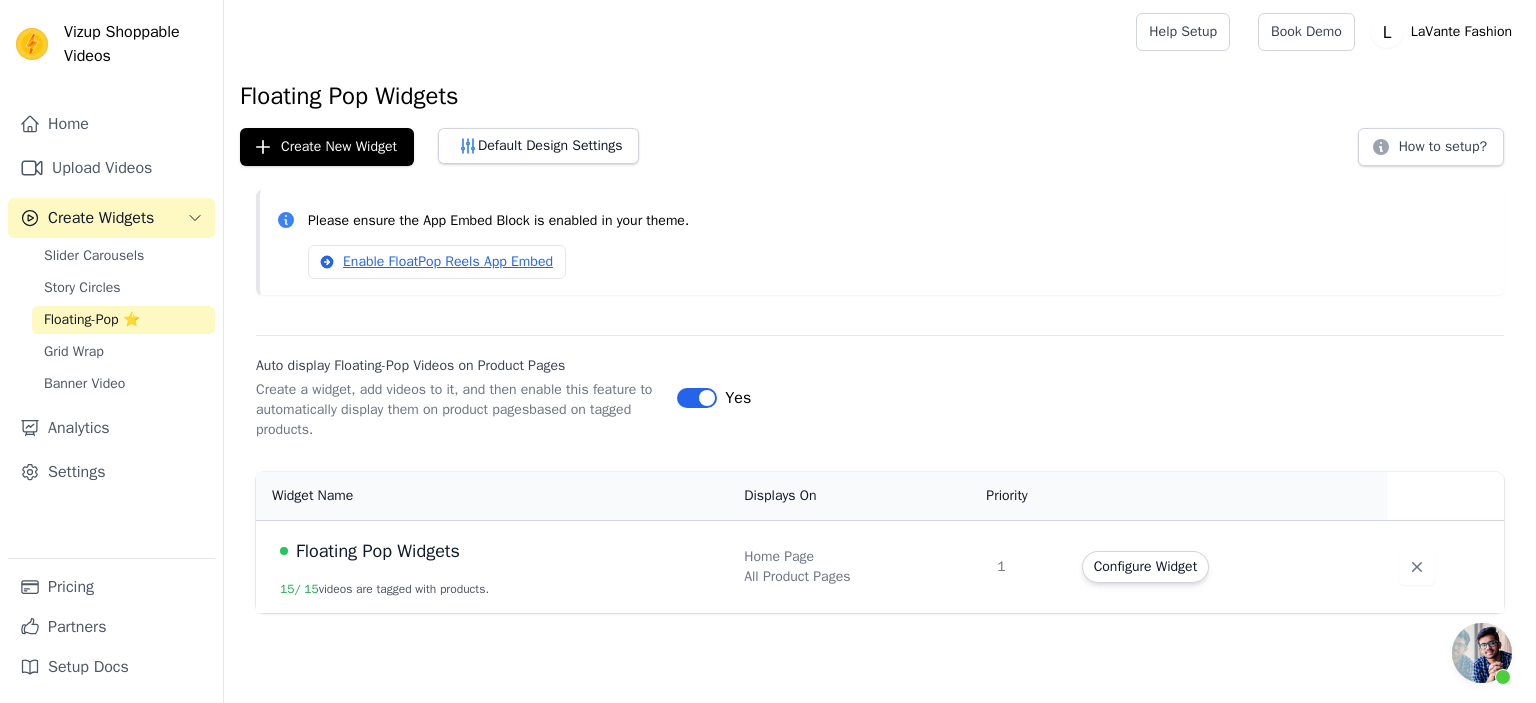 click on "Floating Pop Widgets   15  /   15  videos are tagged with products." at bounding box center (494, 566) 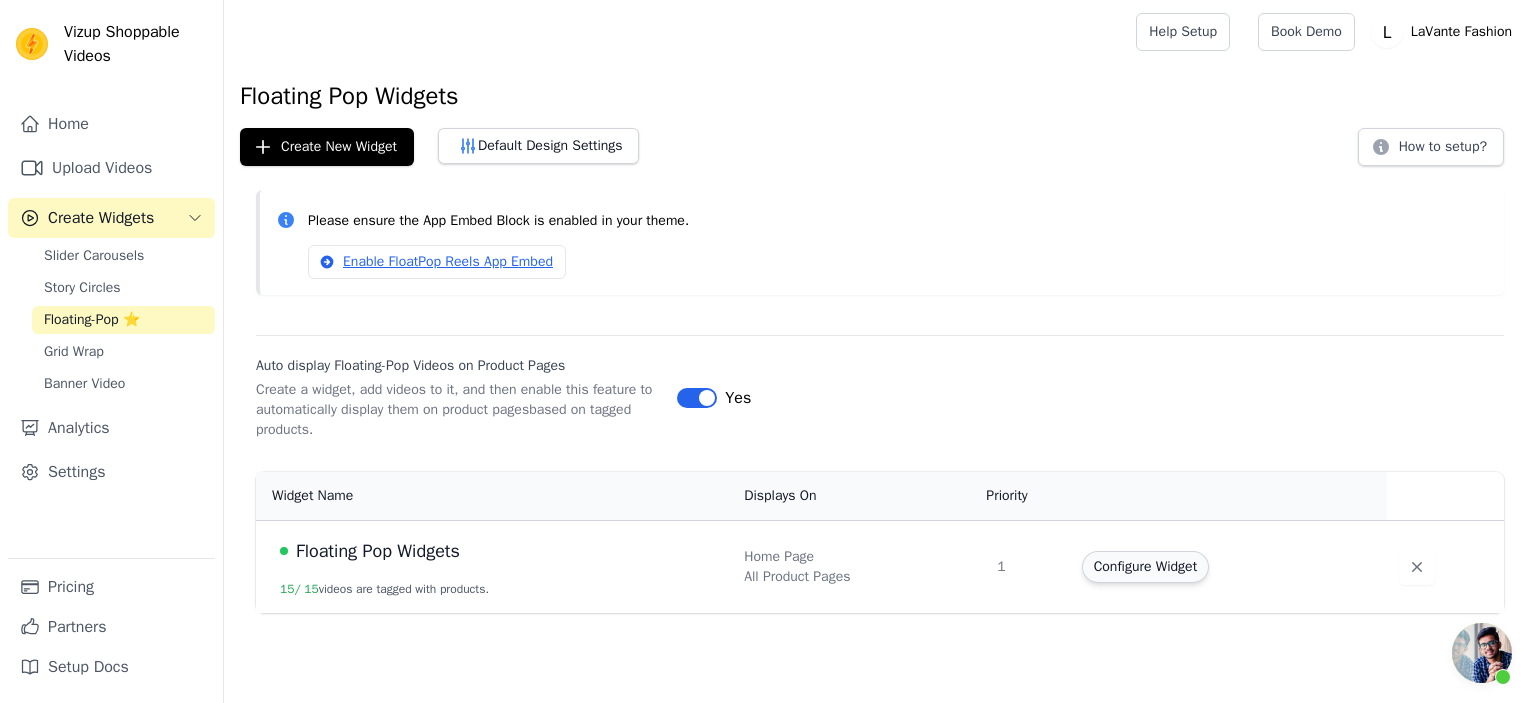 click on "Configure Widget" at bounding box center [1145, 567] 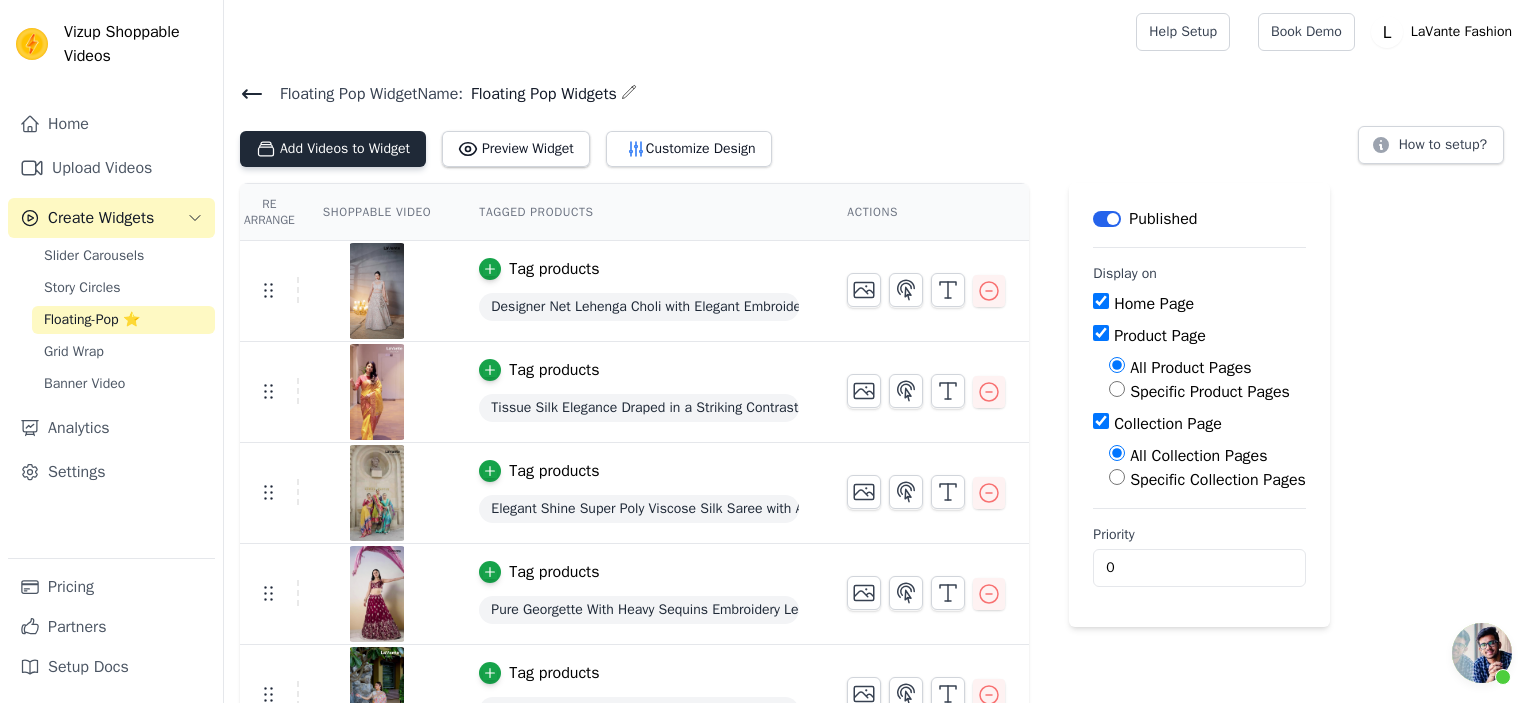 click on "Add Videos to Widget" at bounding box center [333, 149] 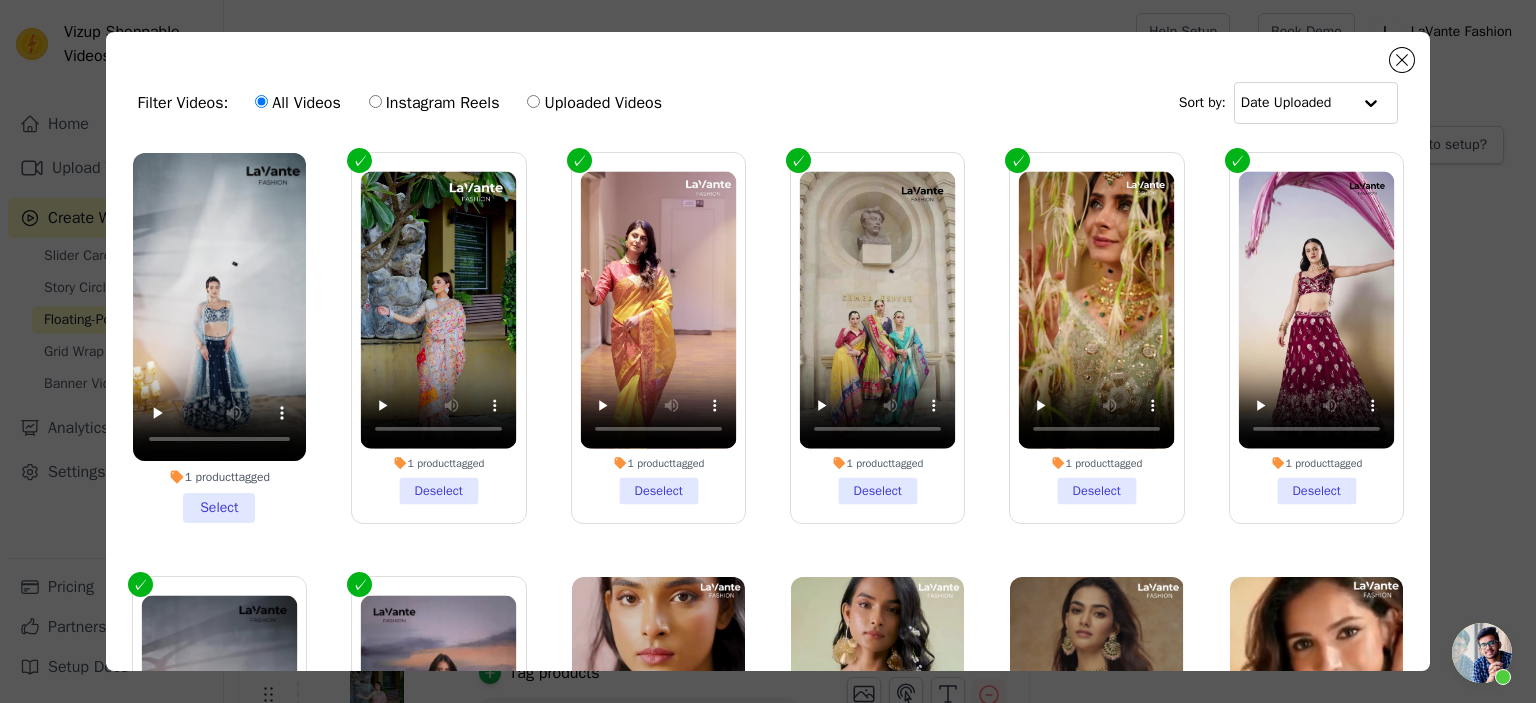 drag, startPoint x: 242, startPoint y: 499, endPoint x: 274, endPoint y: 480, distance: 37.215588 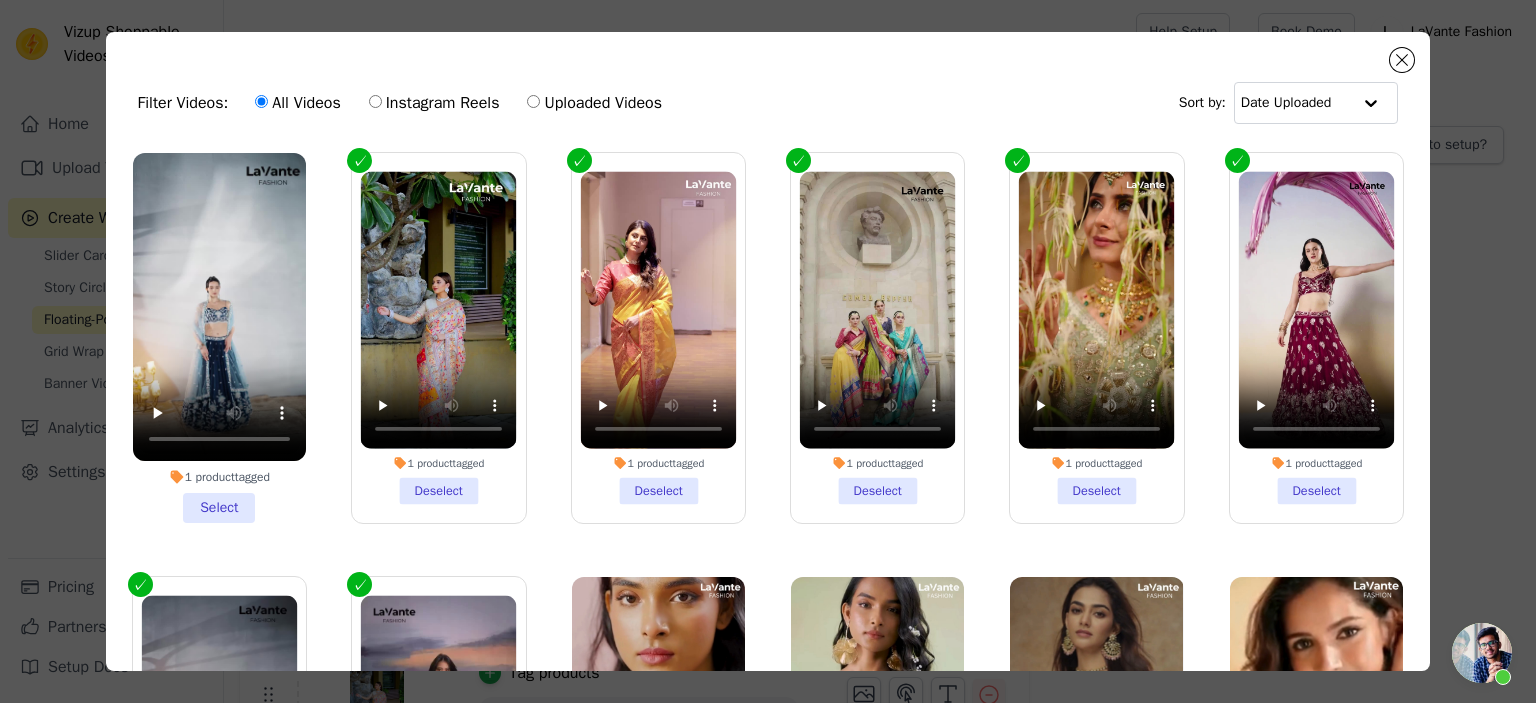 click on "1   product  tagged     Select" at bounding box center (219, 338) 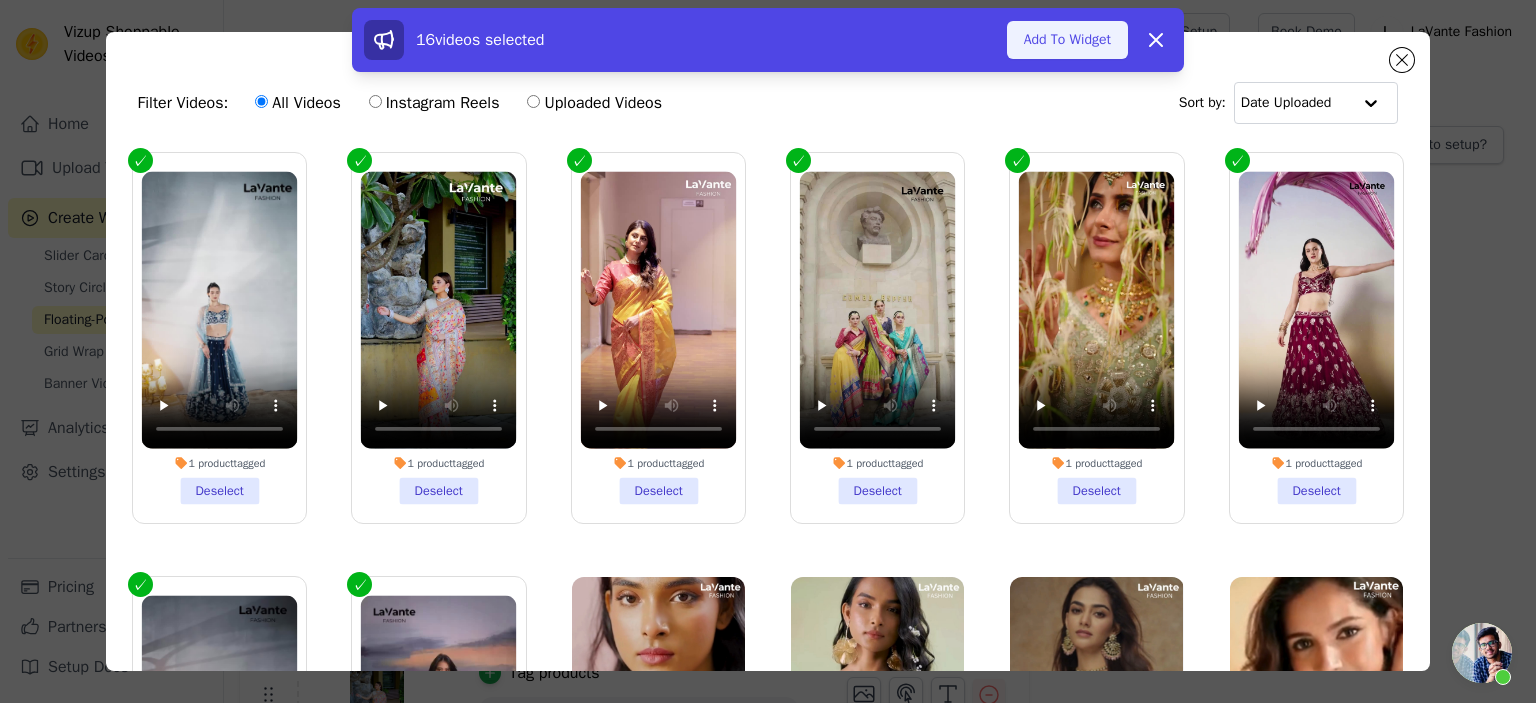 click on "Add To Widget" at bounding box center [1067, 40] 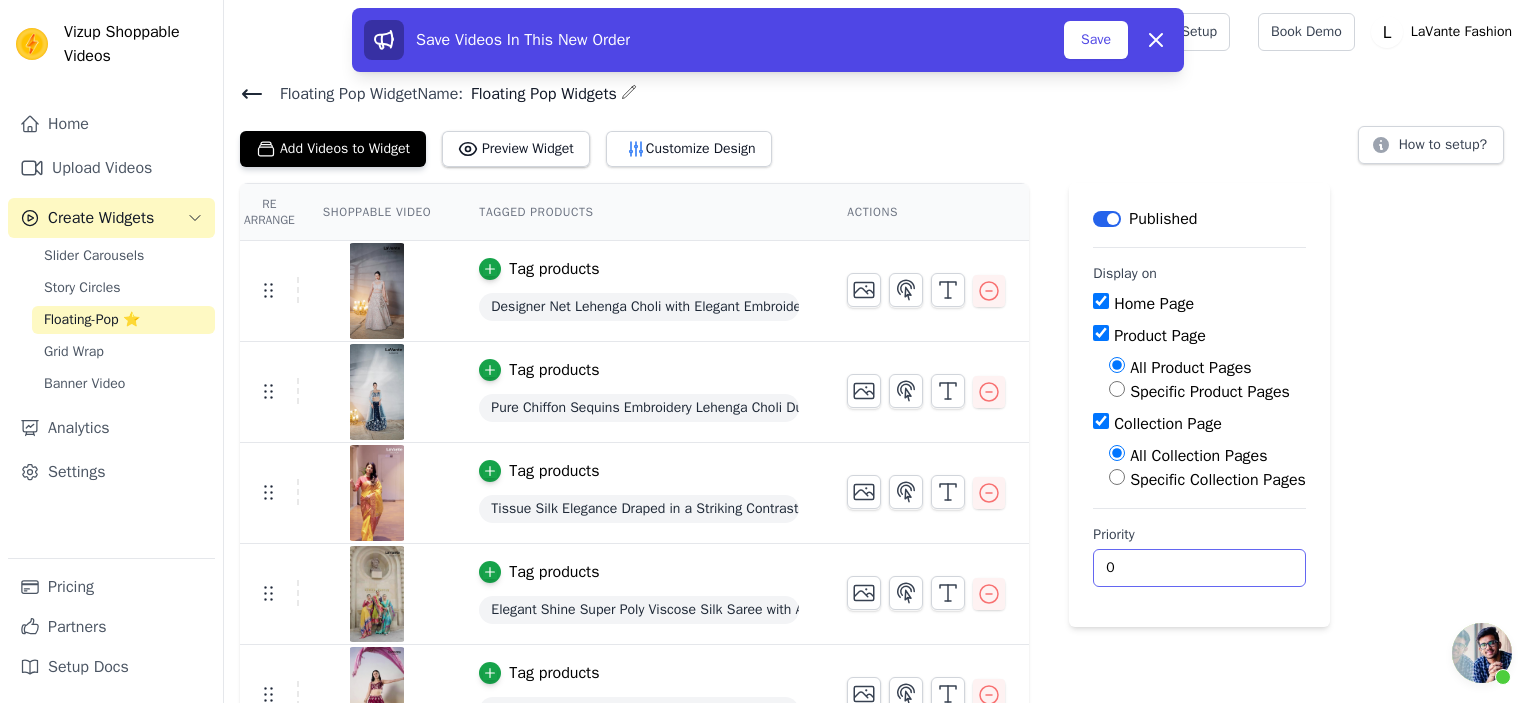 click on "0" at bounding box center (1199, 568) 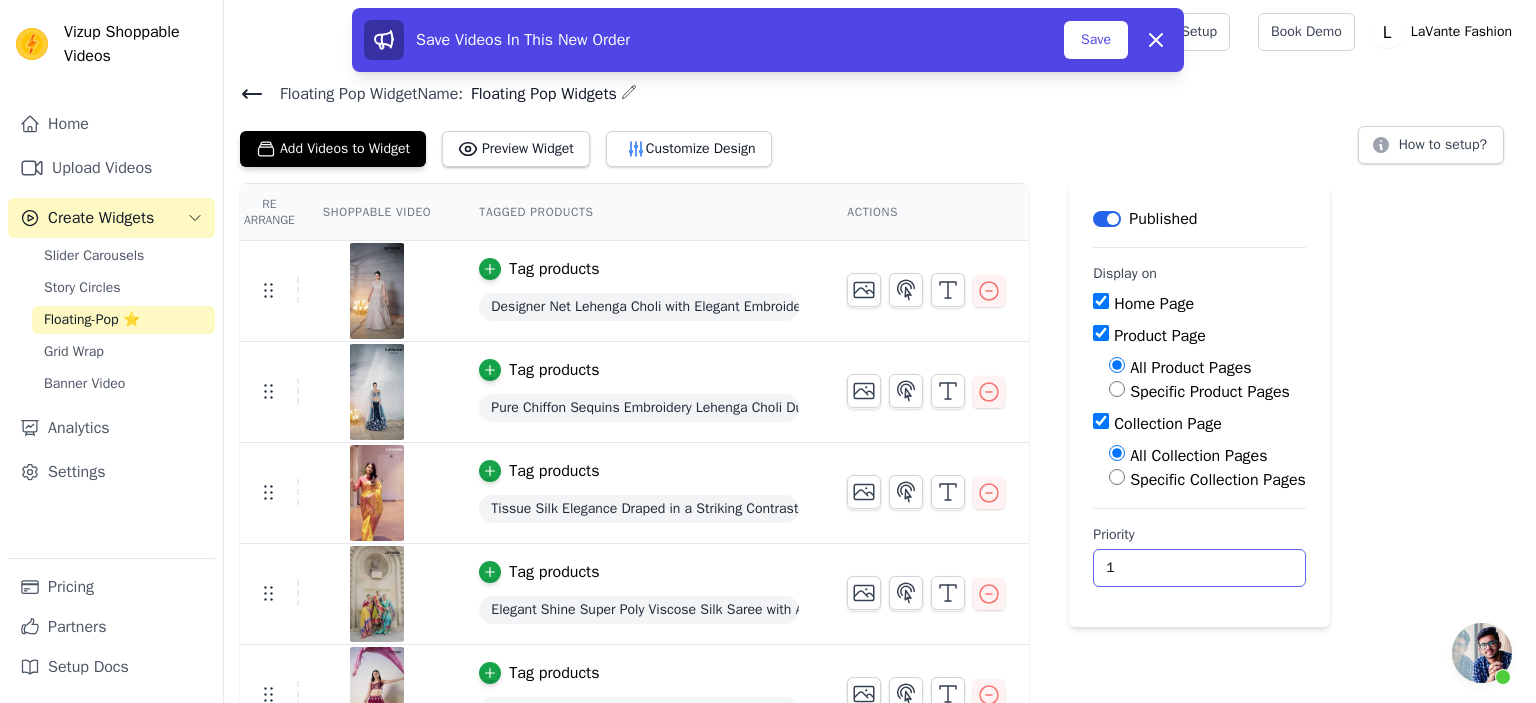 type on "1" 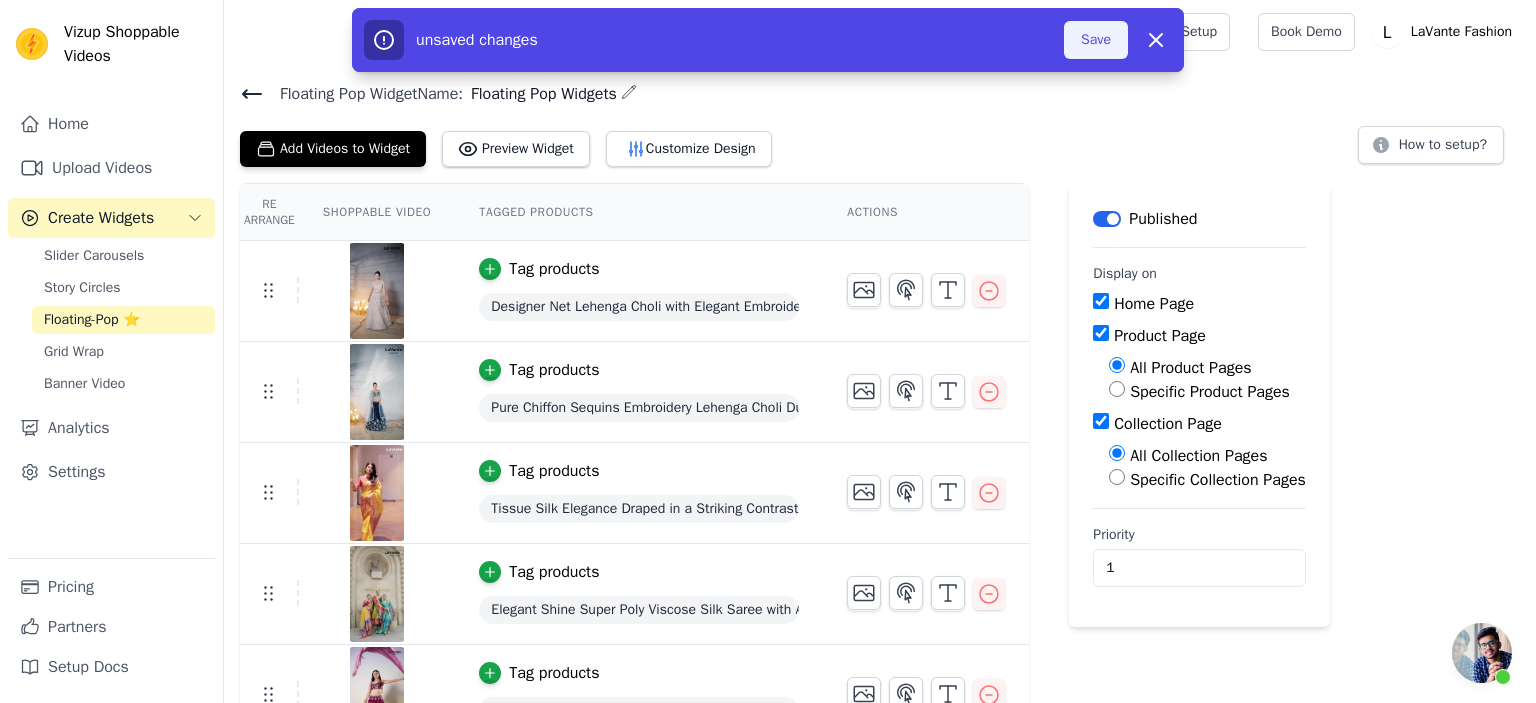 click on "Save" at bounding box center (1096, 40) 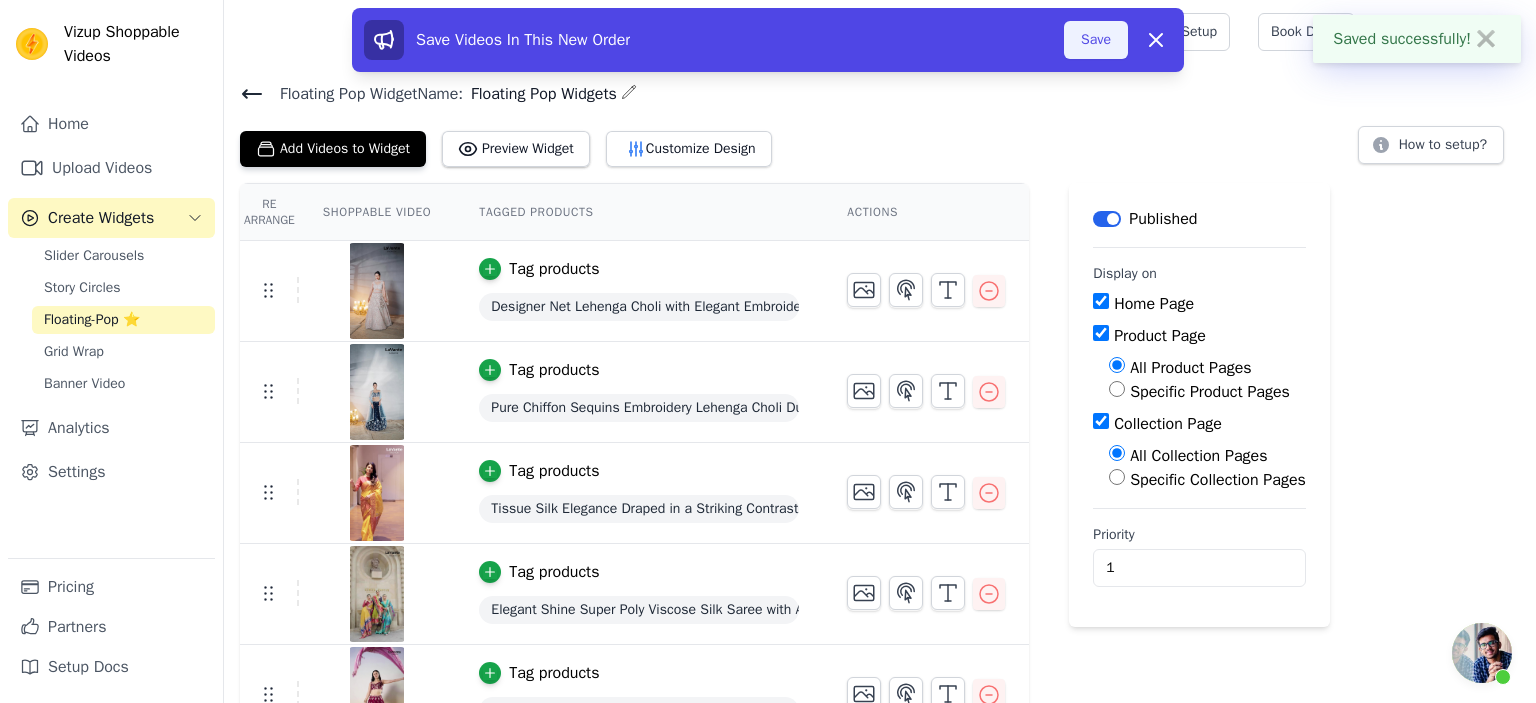 click on "Save" at bounding box center [1096, 40] 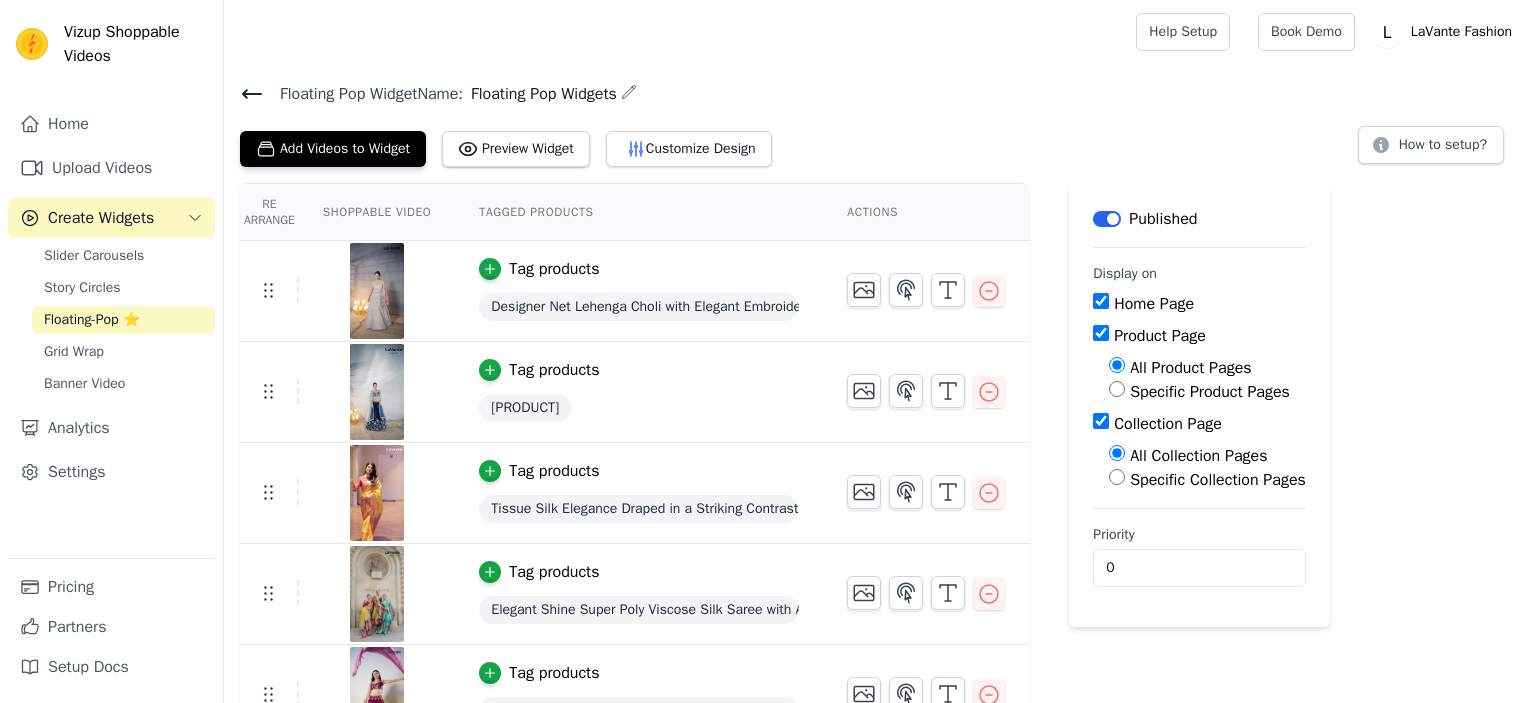 scroll, scrollTop: 0, scrollLeft: 0, axis: both 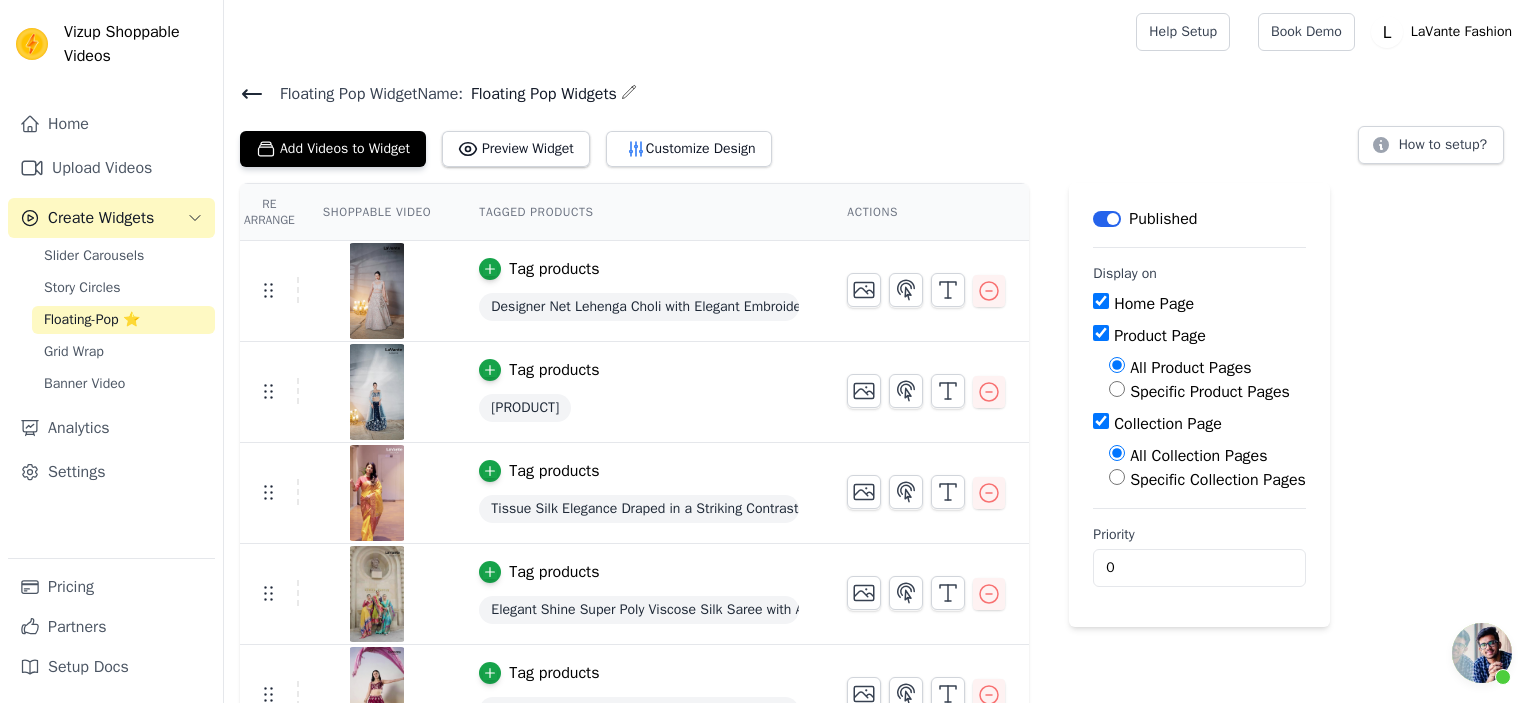 click on "[PRODUCT]" at bounding box center [525, 408] 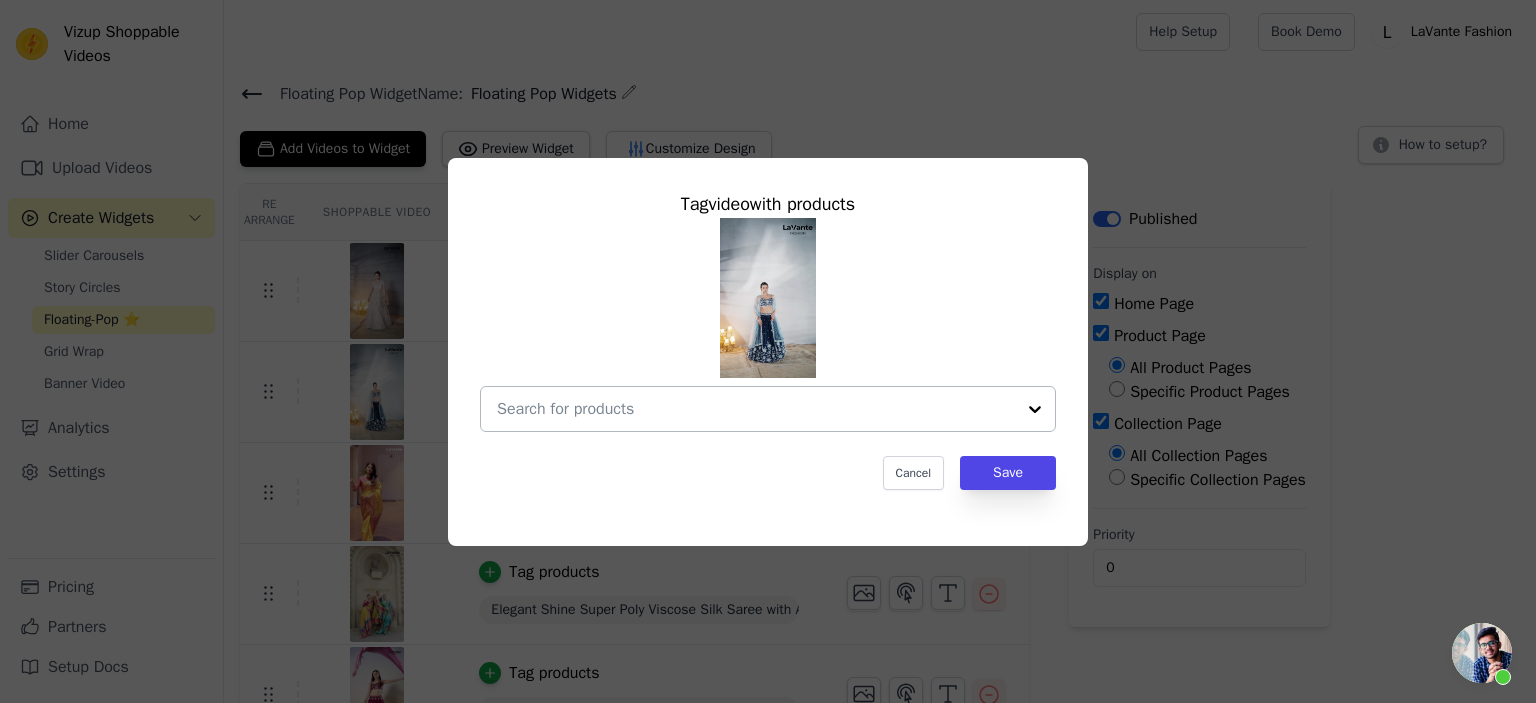 click at bounding box center (756, 409) 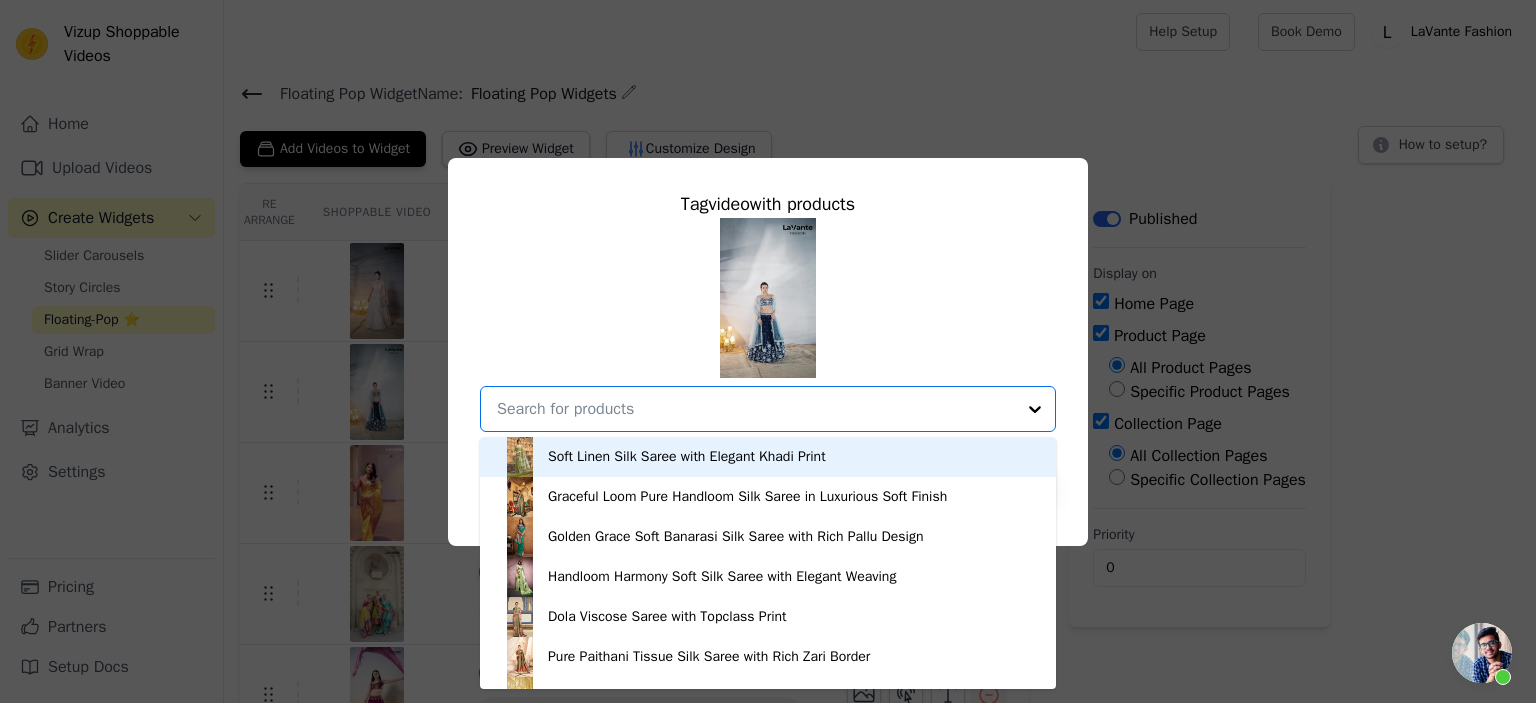 paste on "https://www.lavantefashion.com/products/pure-chiffon-sequins-embroidery-lehenga-choli-dupatta-2" 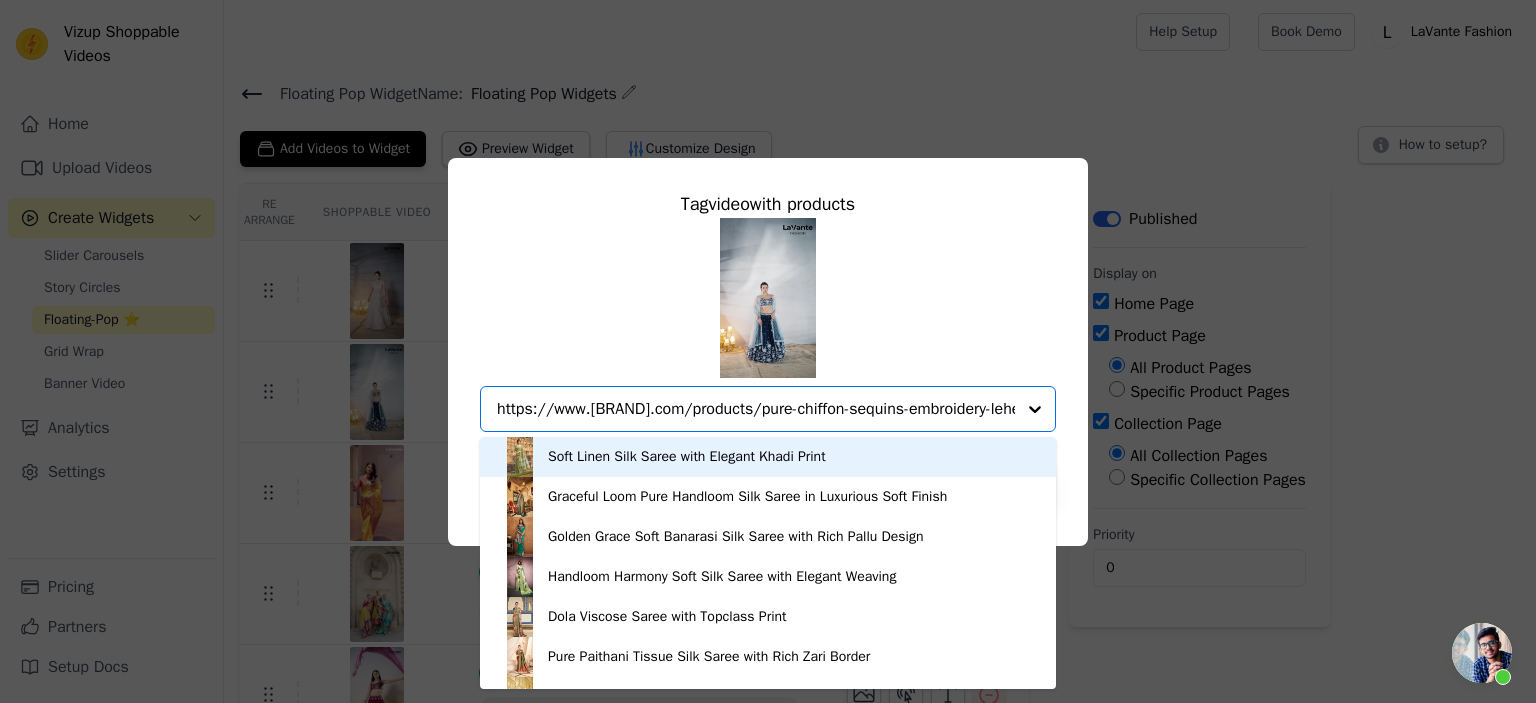 scroll, scrollTop: 0, scrollLeft: 196, axis: horizontal 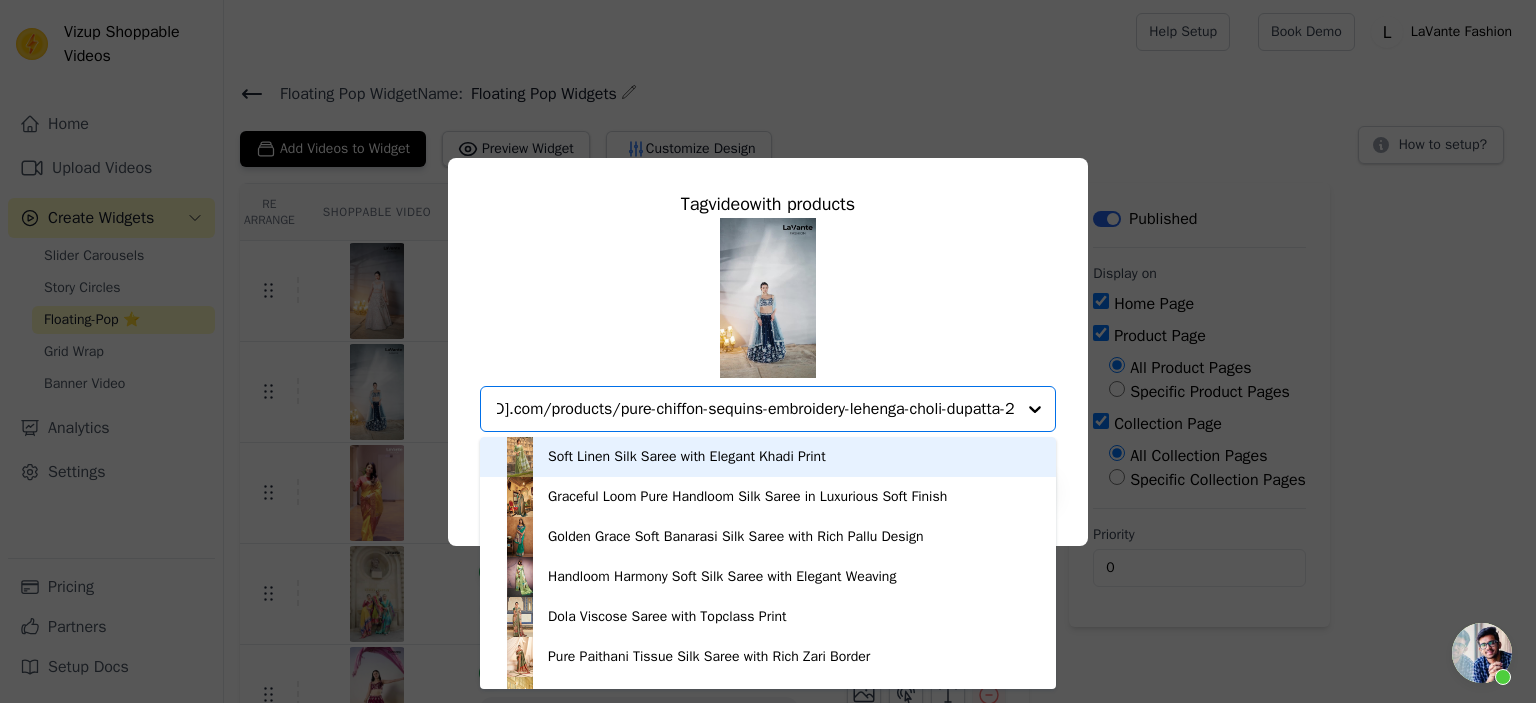 click on "https://www.lavantefashion.com/products/pure-chiffon-sequins-embroidery-lehenga-choli-dupatta-2" at bounding box center (756, 409) 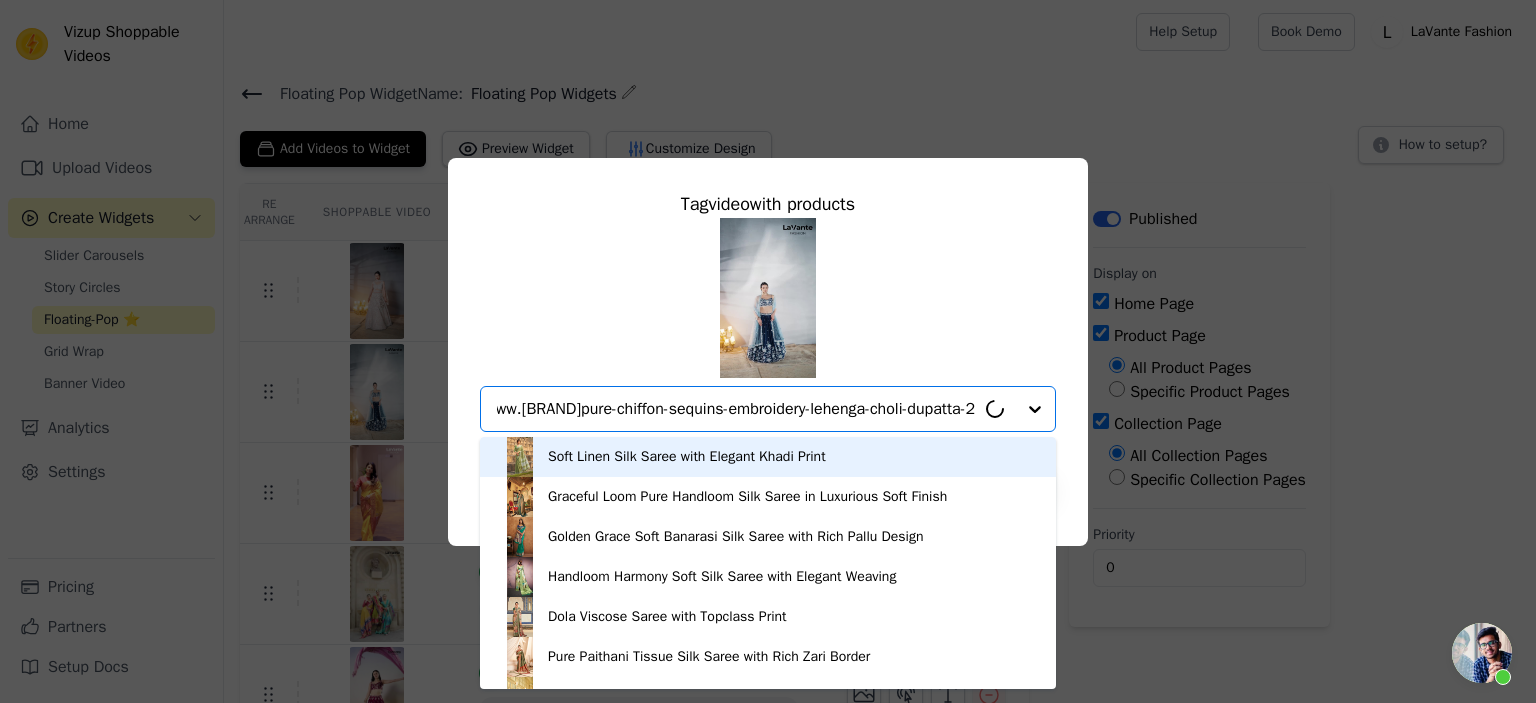 scroll, scrollTop: 0, scrollLeft: 0, axis: both 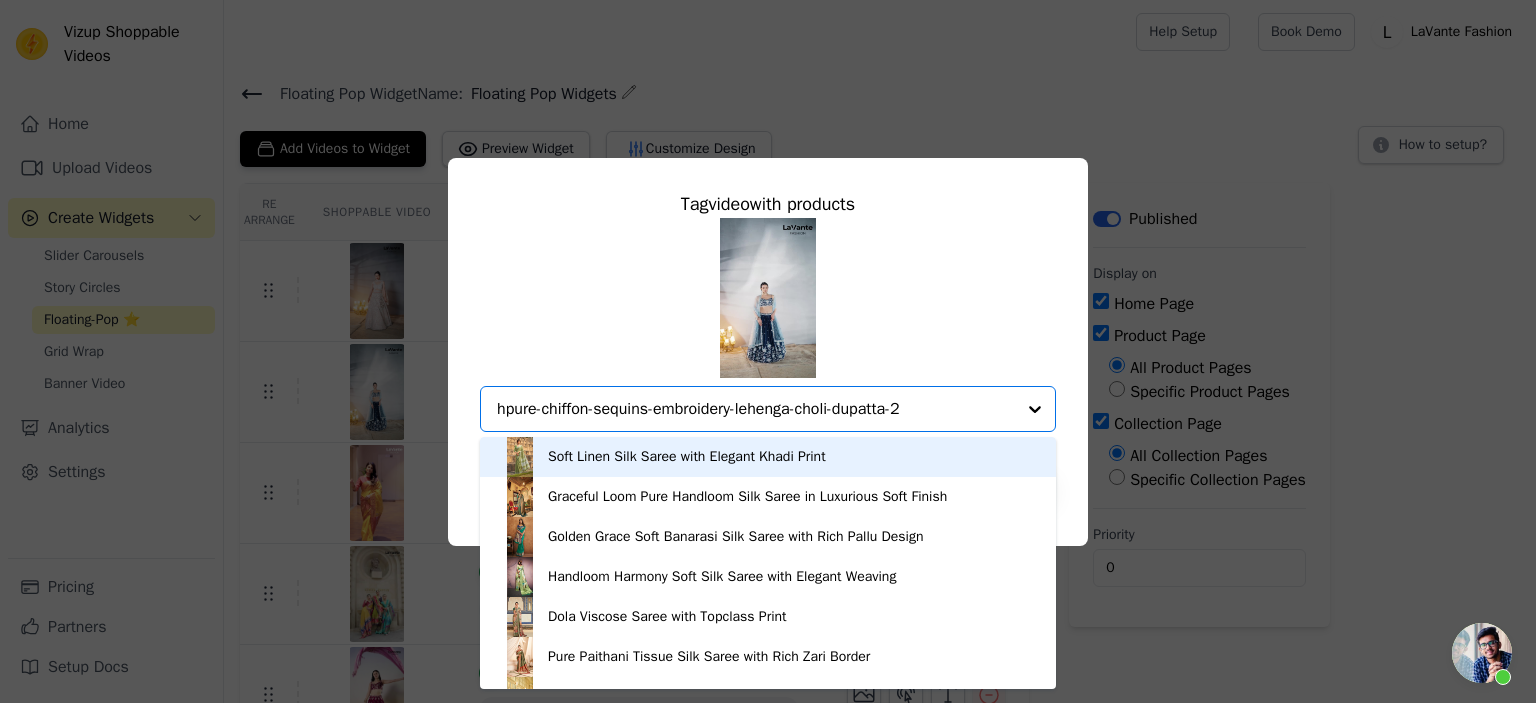 type on "pure-chiffon-sequins-embroidery-lehenga-choli-dupatta-2" 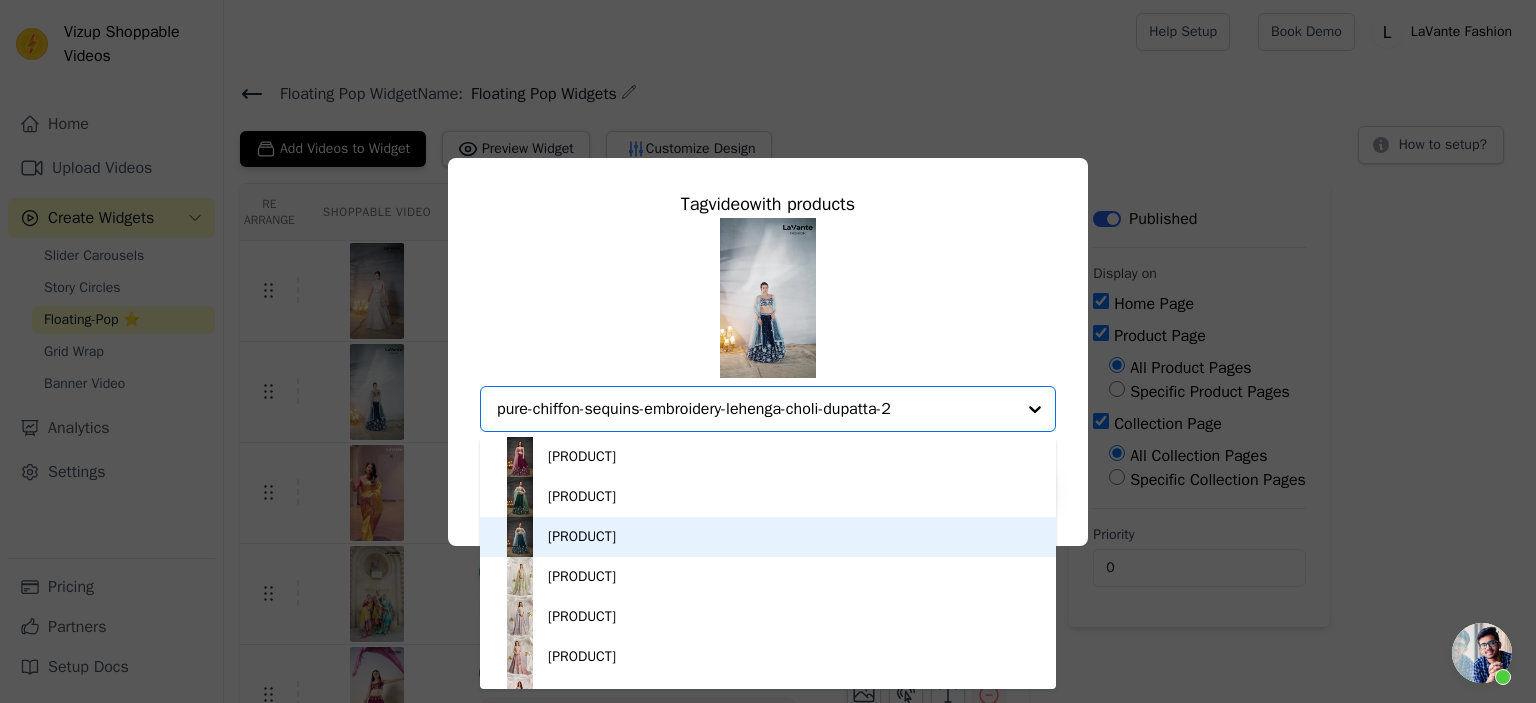 click on "Pure Chiffon Sequins Embroidery Lehenga Choli Dupatta" at bounding box center [582, 537] 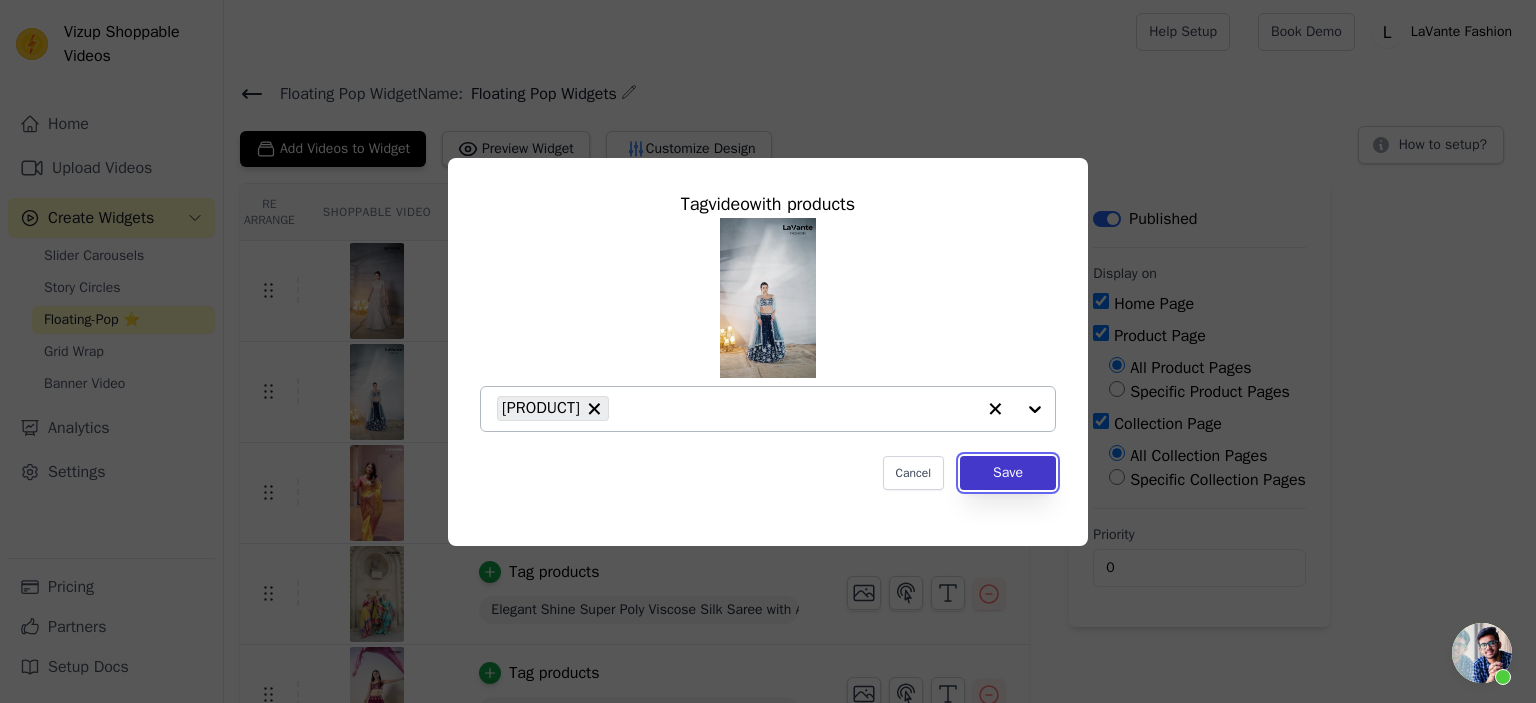 click on "Save" at bounding box center (1008, 473) 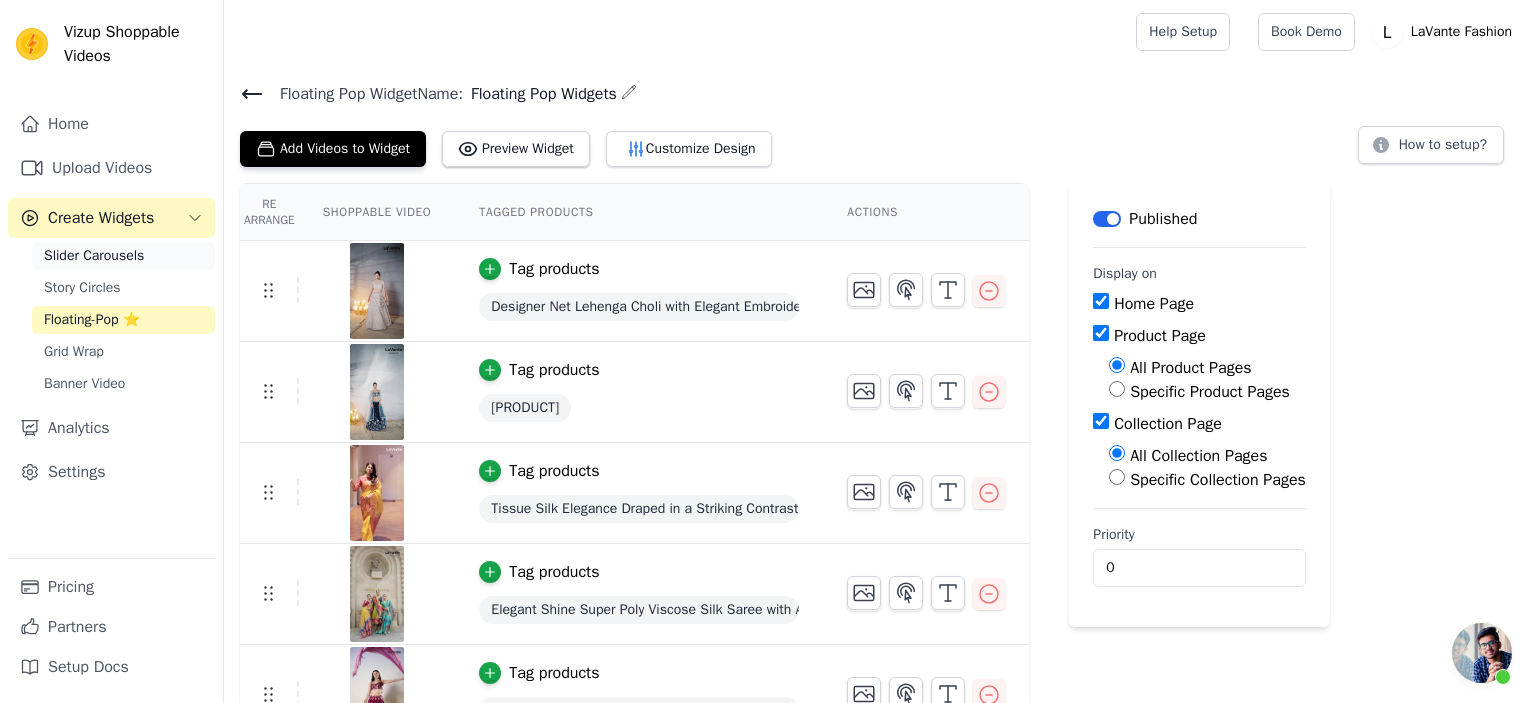 click on "Slider Carousels" at bounding box center (94, 256) 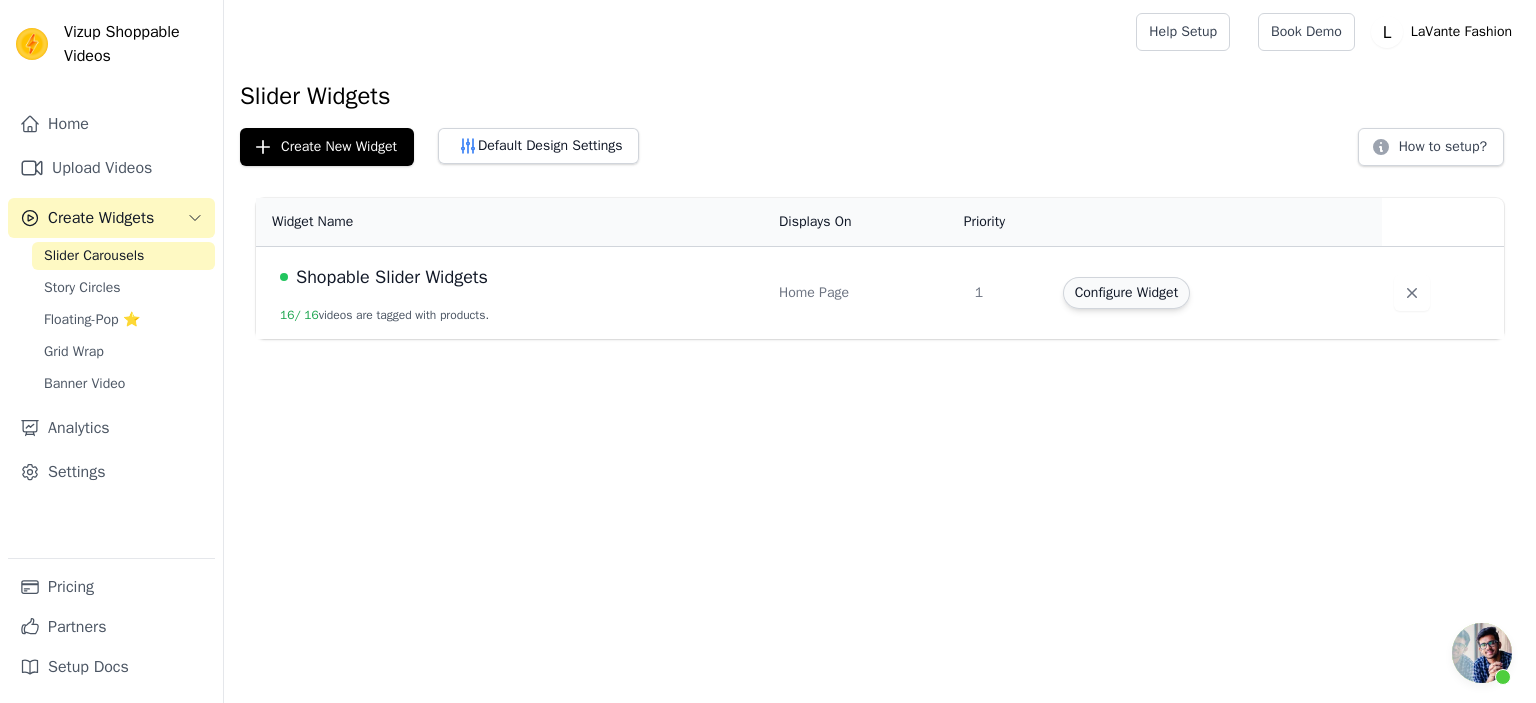 click on "Configure Widget" at bounding box center [1126, 293] 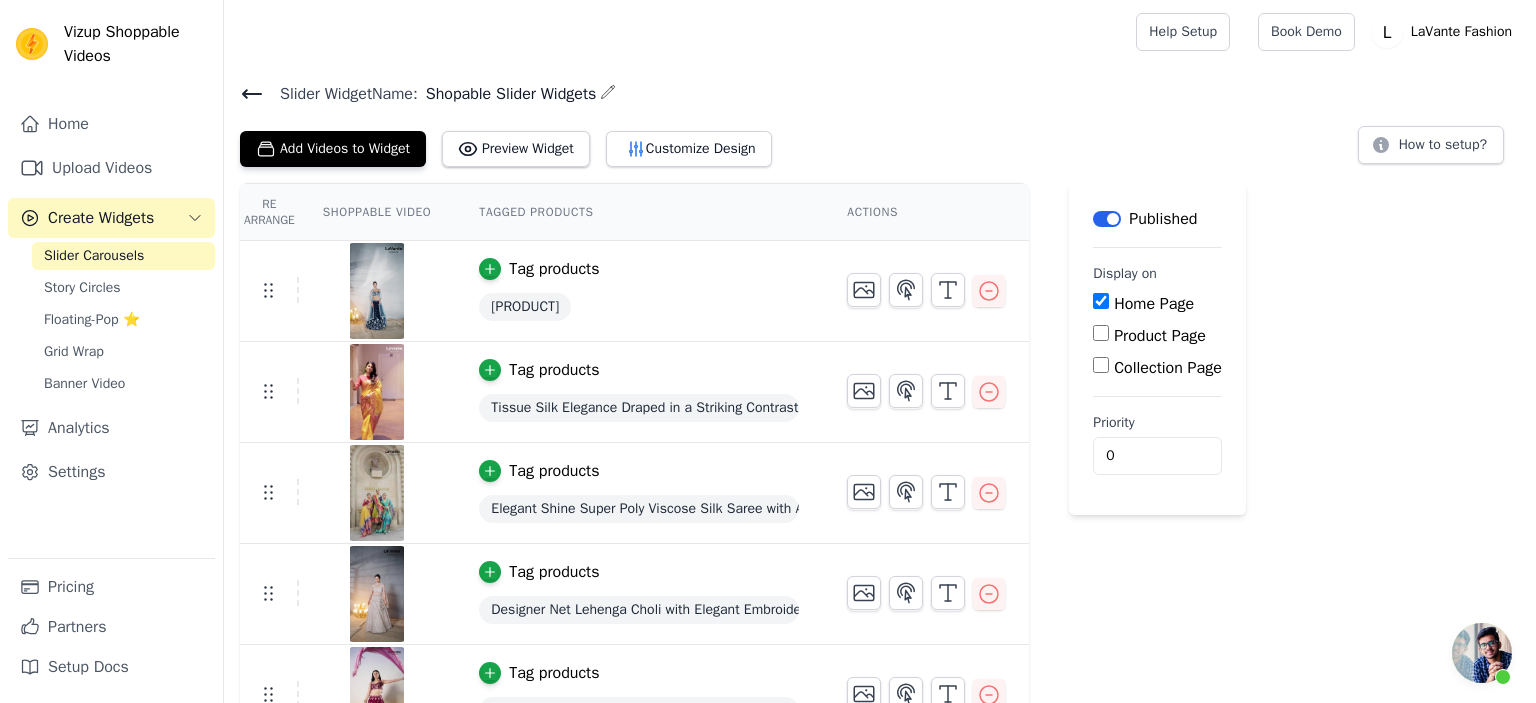 click on "Pure Chiffon Sequins Embroidery Lehenga Choli Dupatta" at bounding box center [525, 307] 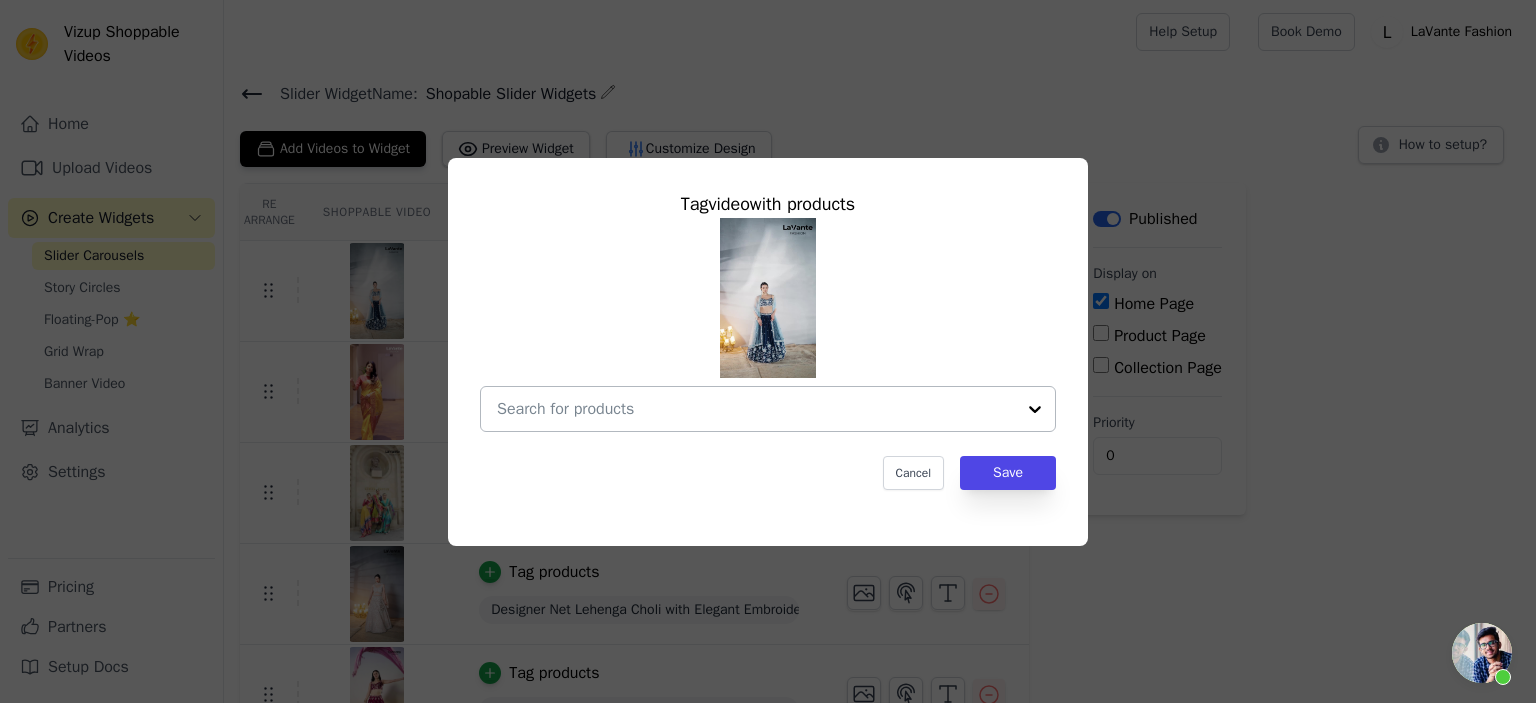 click at bounding box center [756, 409] 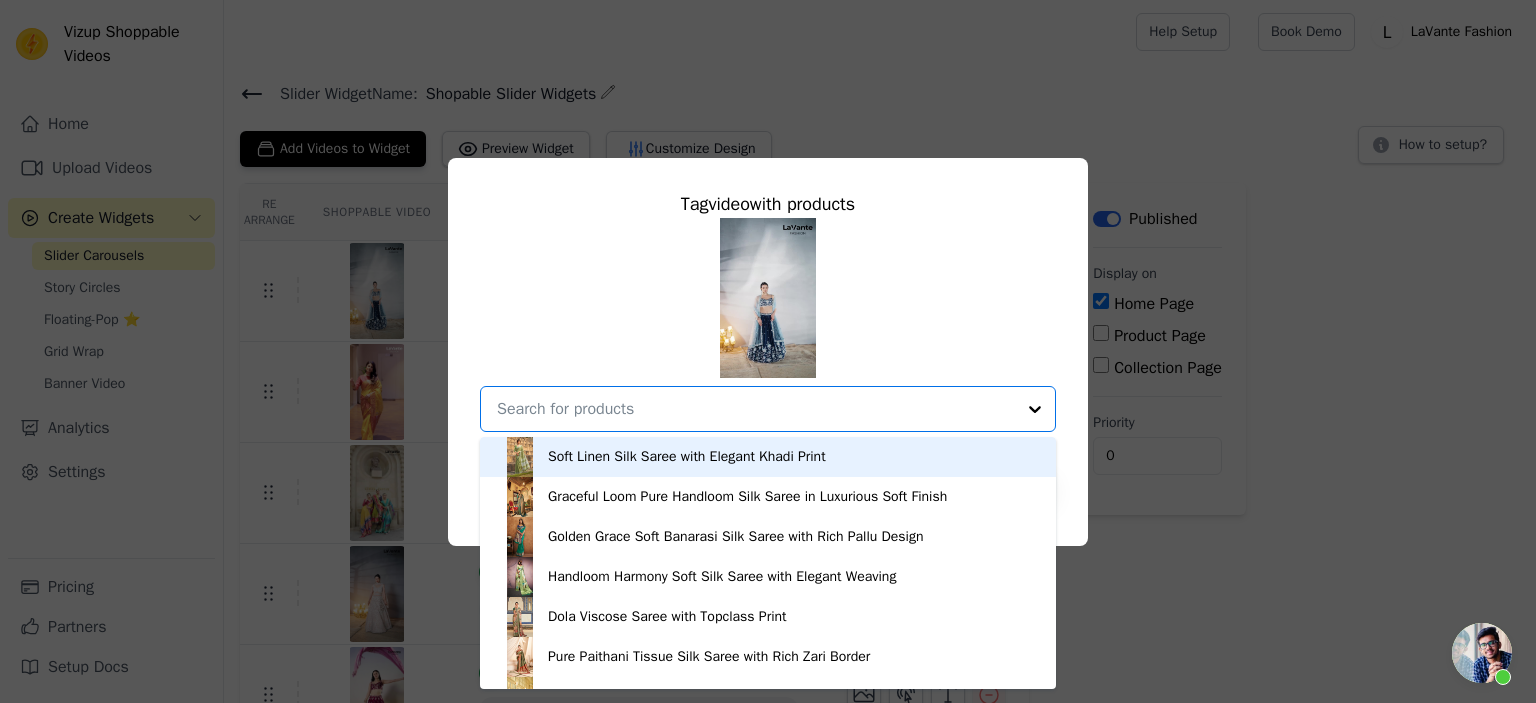 paste on "https://www.lavantefashion.com/products/pure-chiffon-sequins-embroidery-lehenga-choli-dupatta-2" 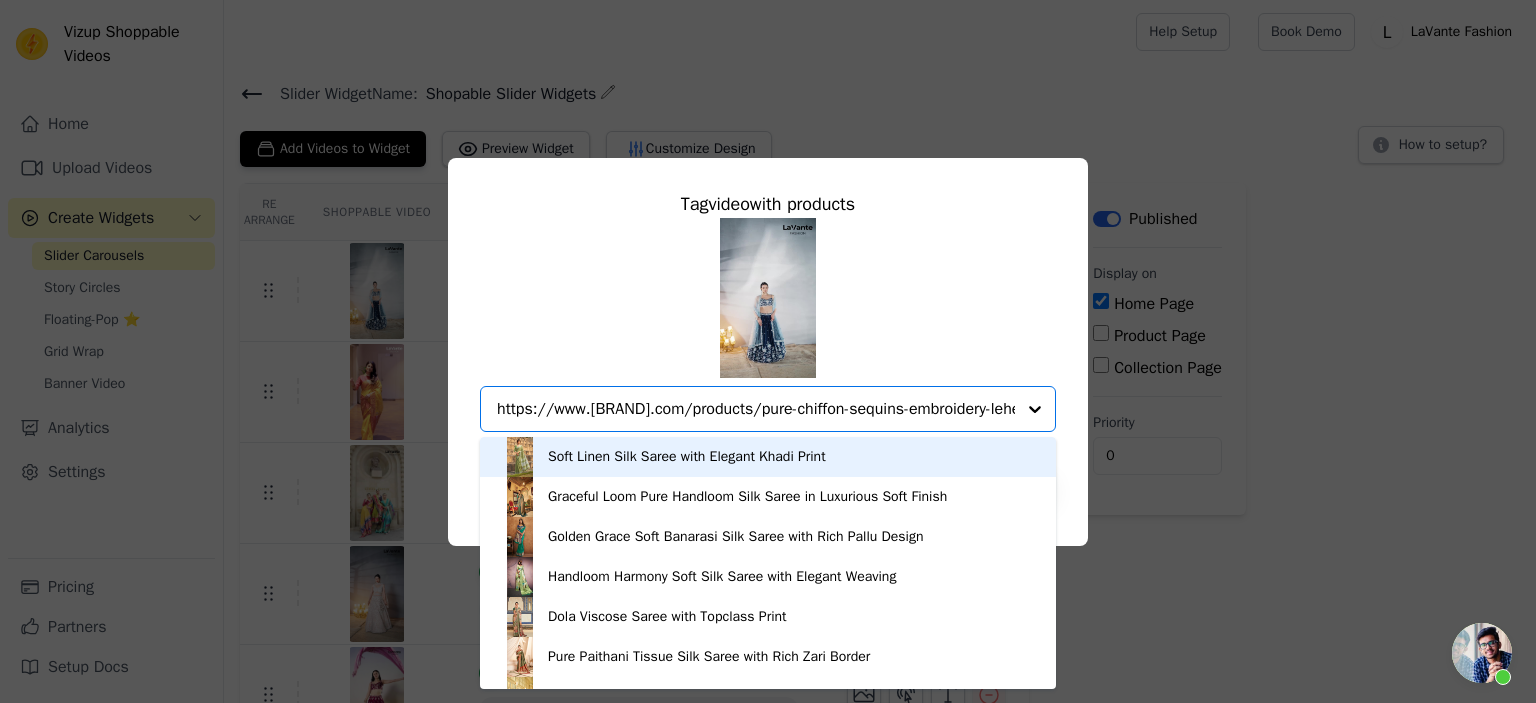 scroll, scrollTop: 0, scrollLeft: 196, axis: horizontal 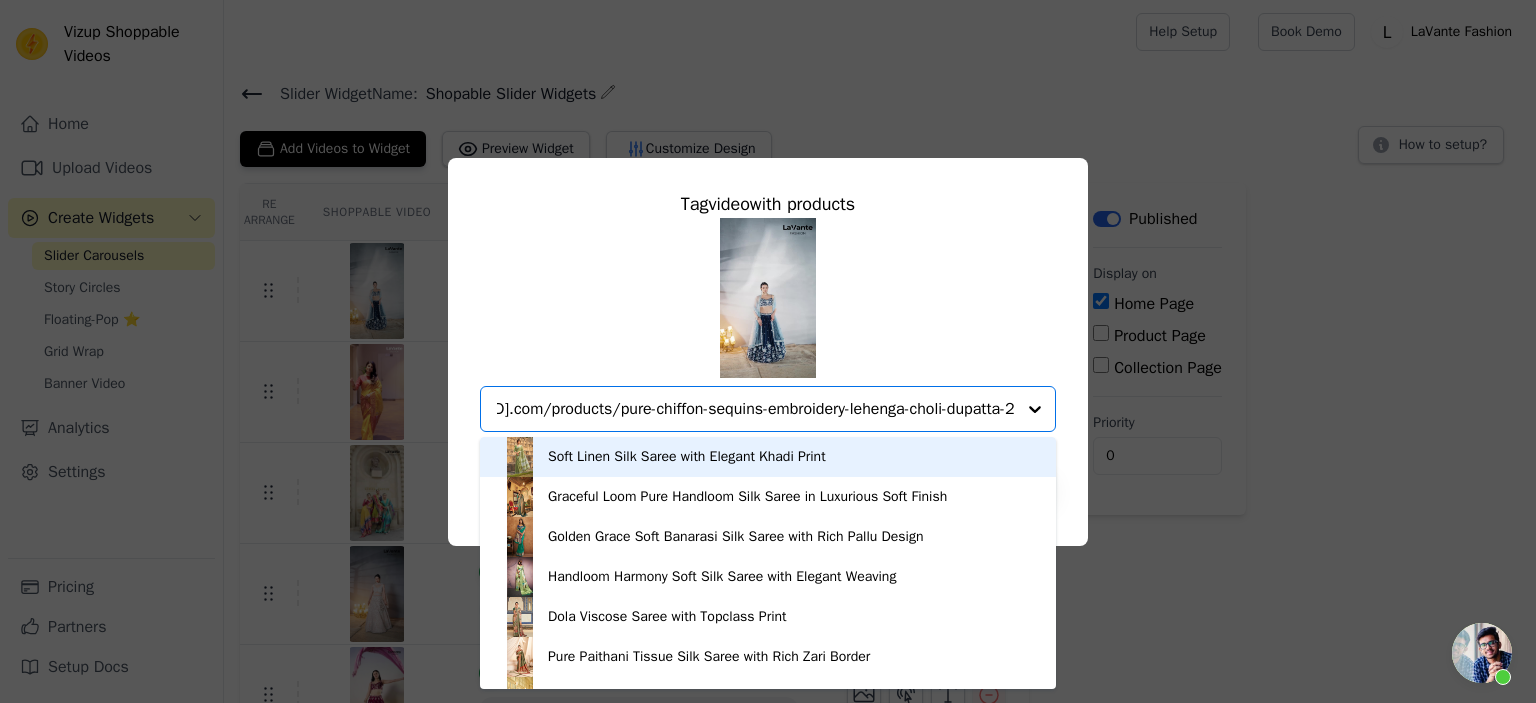 click on "https://www.lavantefashion.com/products/pure-chiffon-sequins-embroidery-lehenga-choli-dupatta-2" at bounding box center (756, 409) 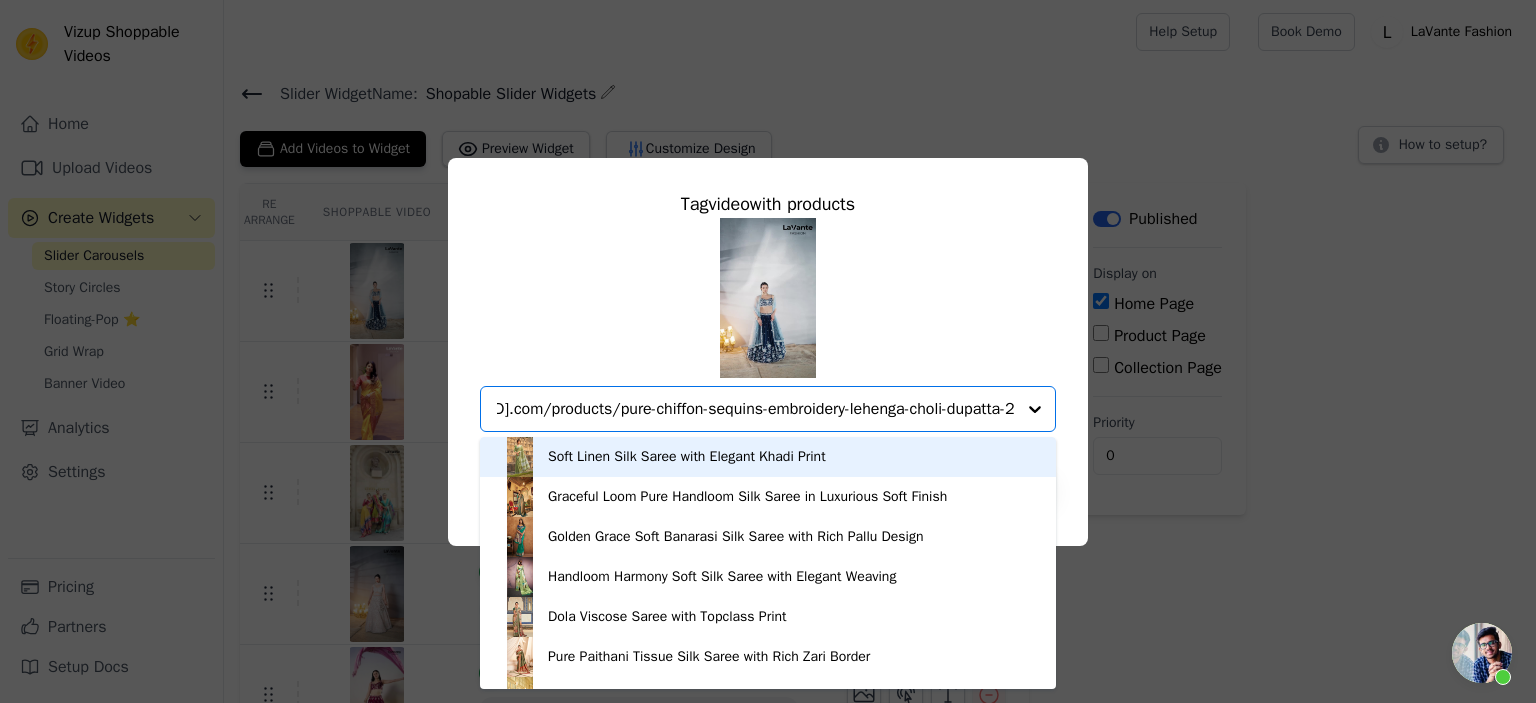 click on "https://www.lavantefashion.com/products/pure-chiffon-sequins-embroidery-lehenga-choli-dupatta-2" at bounding box center (756, 409) 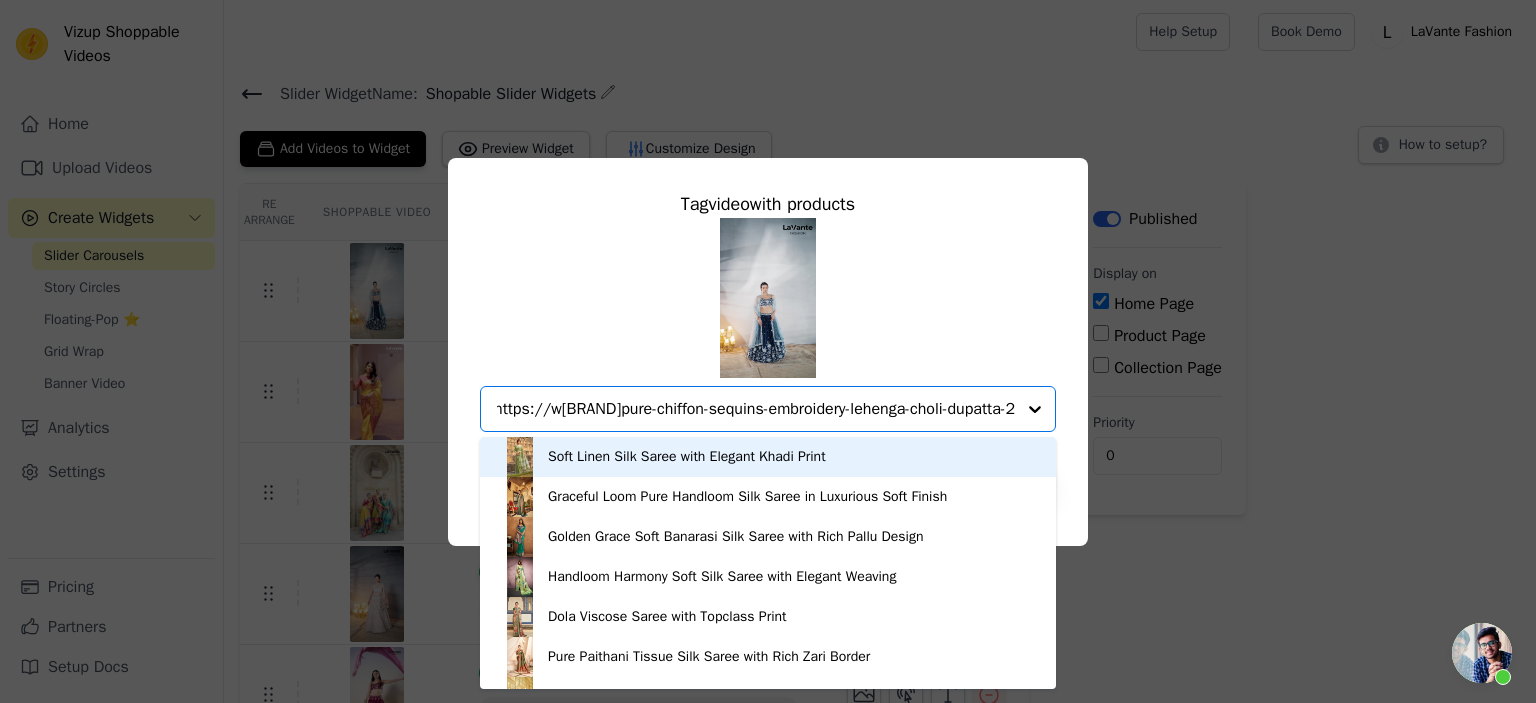 scroll, scrollTop: 0, scrollLeft: 0, axis: both 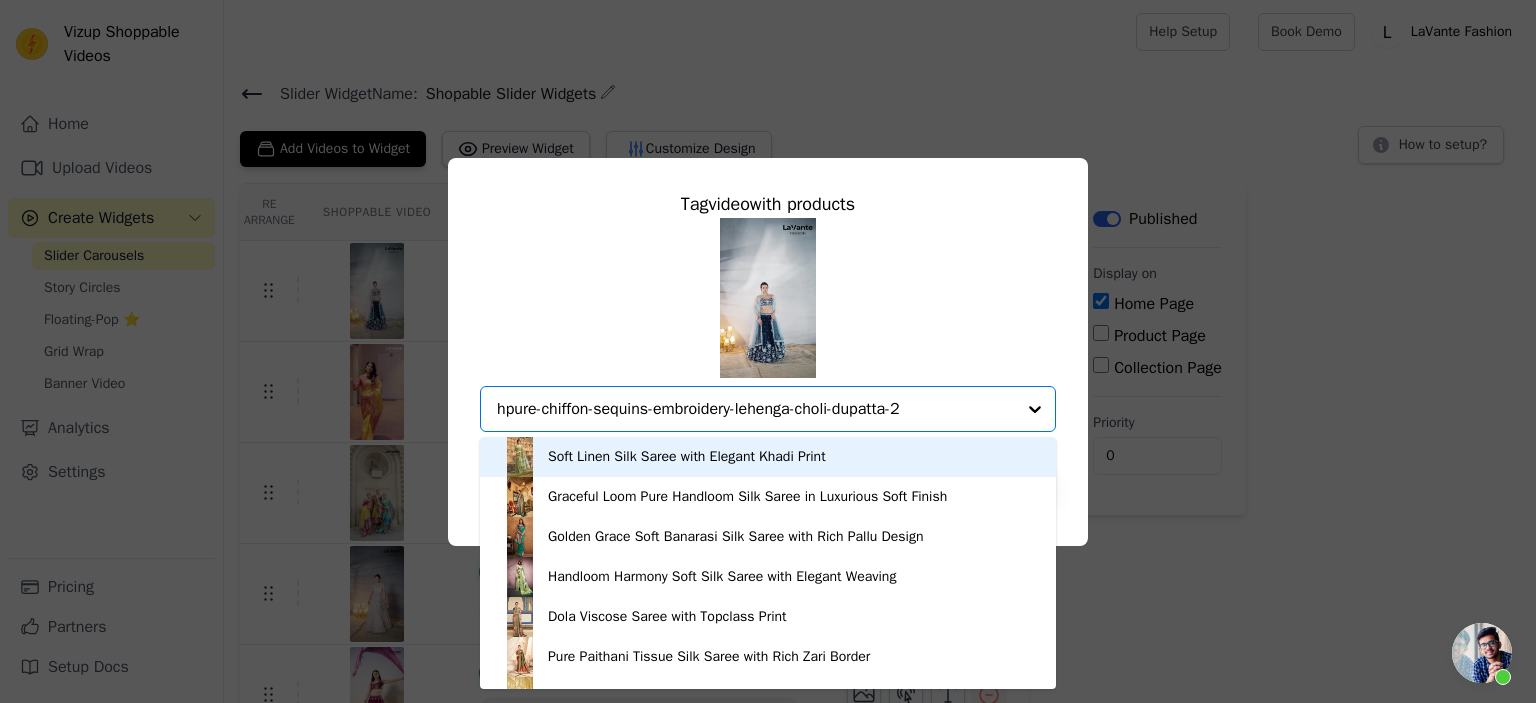 type on "pure-chiffon-sequins-embroidery-lehenga-choli-dupatta-2" 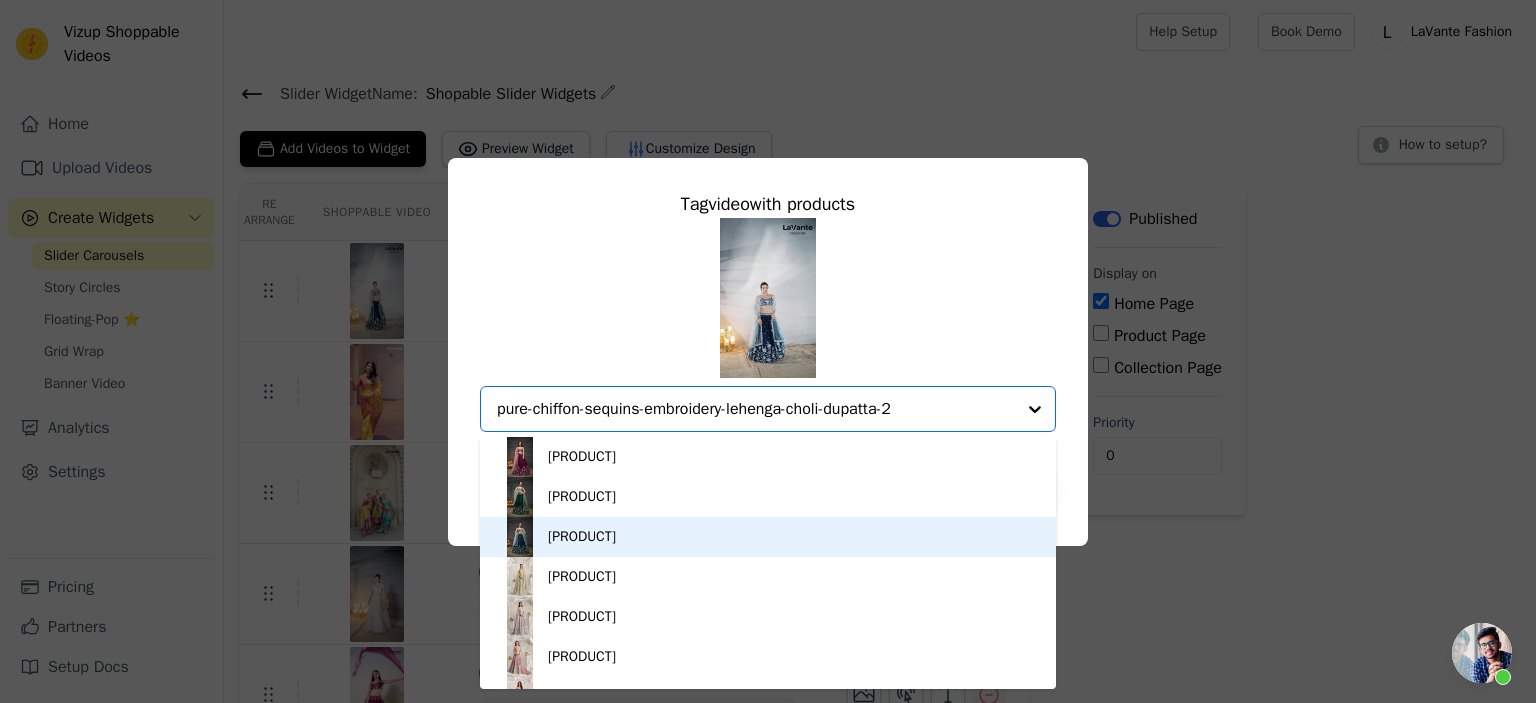 click on "Pure Chiffon Sequins Embroidery Lehenga Choli Dupatta" at bounding box center (582, 537) 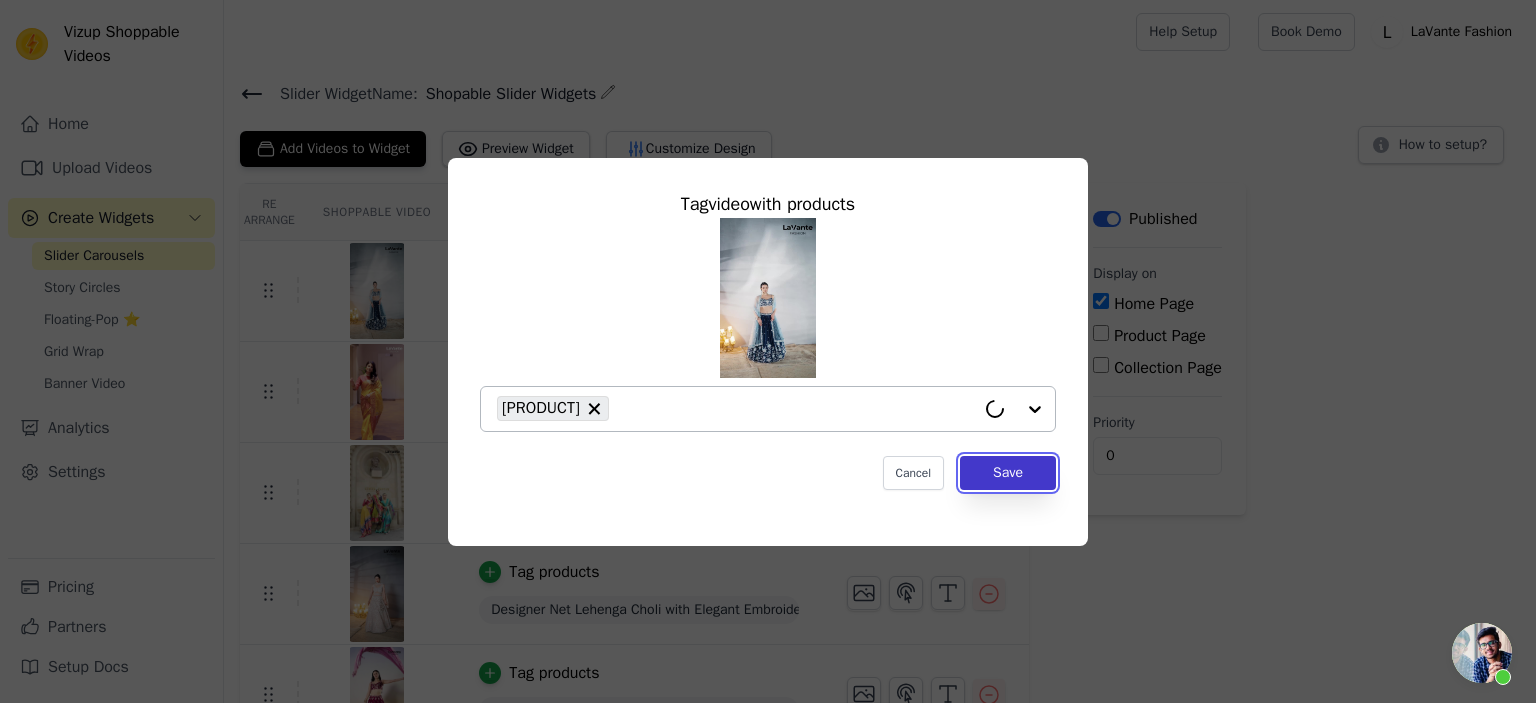 click on "Save" at bounding box center (1008, 473) 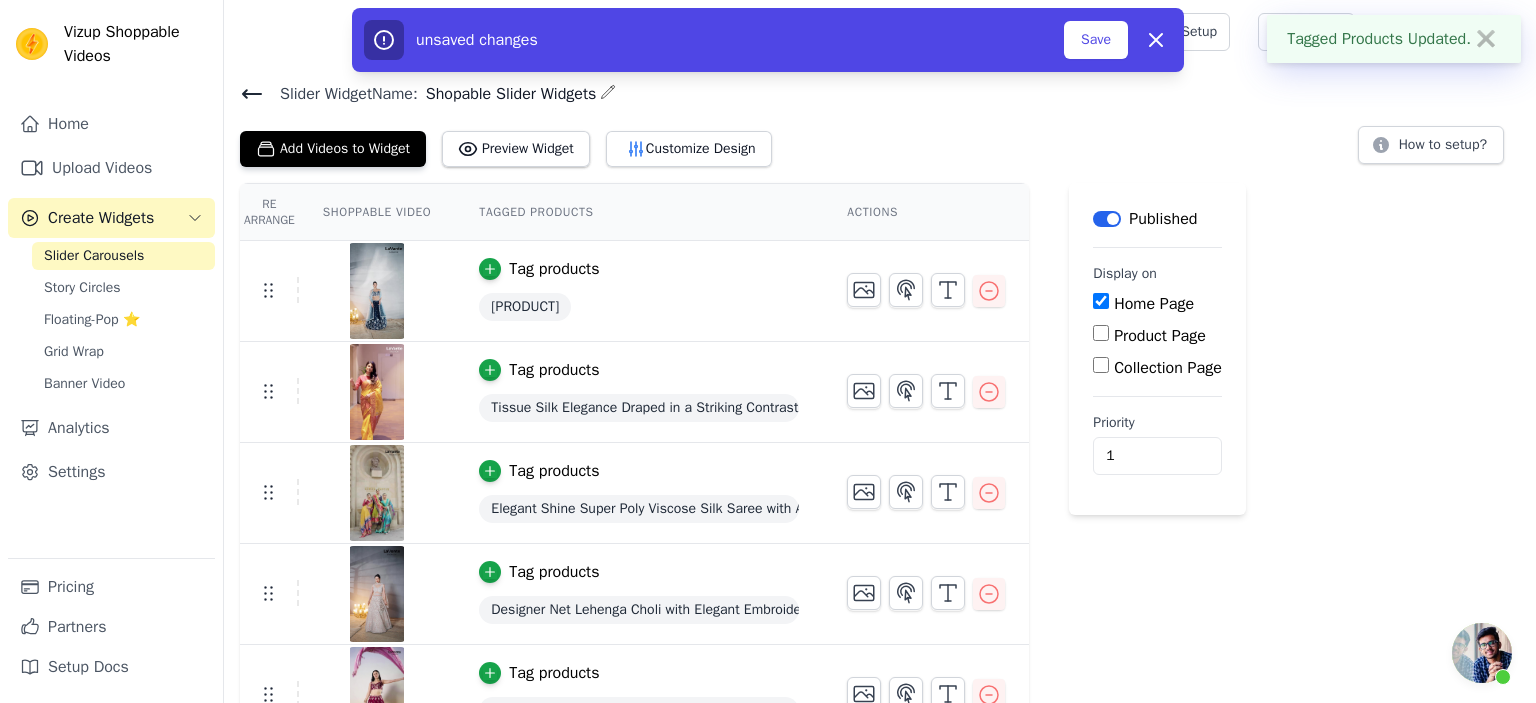 type on "1" 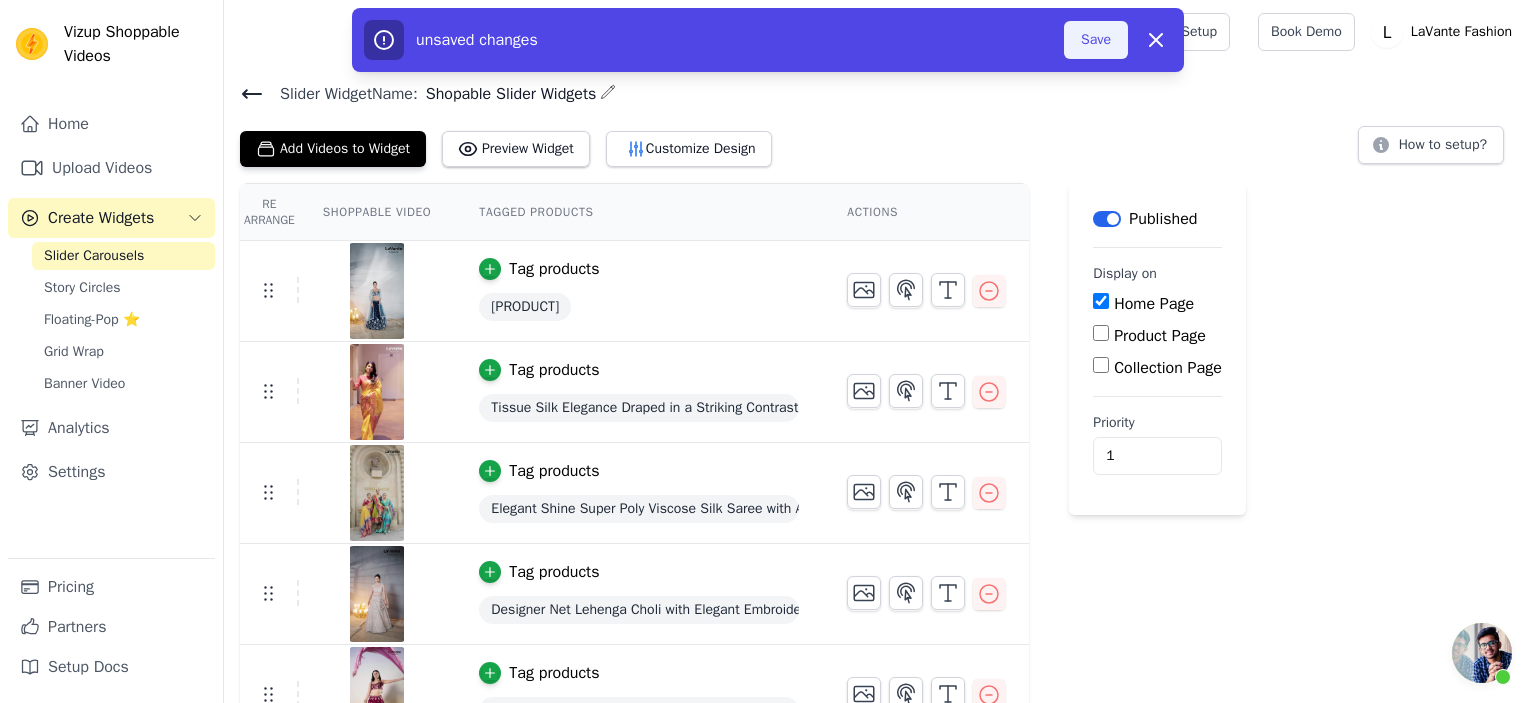 click on "Save" at bounding box center (1096, 40) 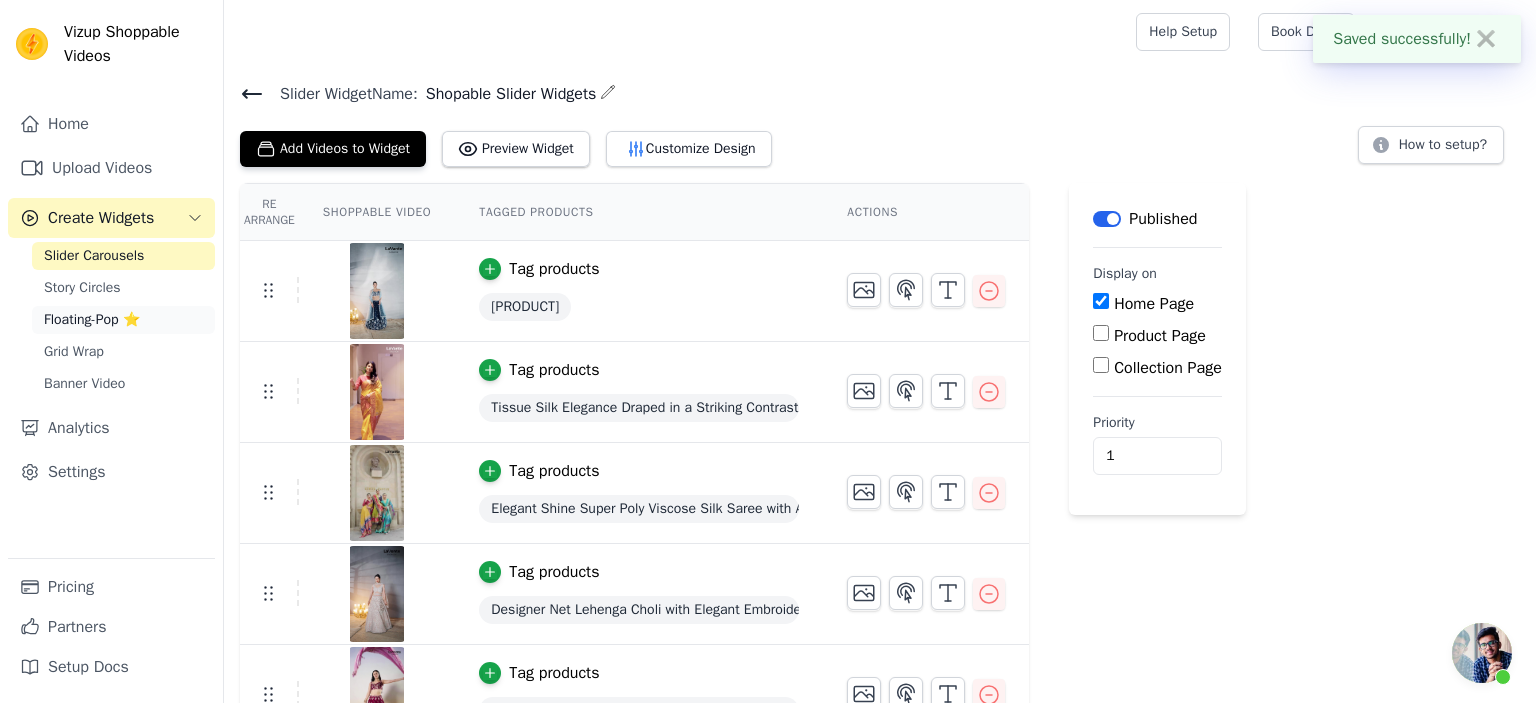 click on "Floating-Pop ⭐" at bounding box center [92, 320] 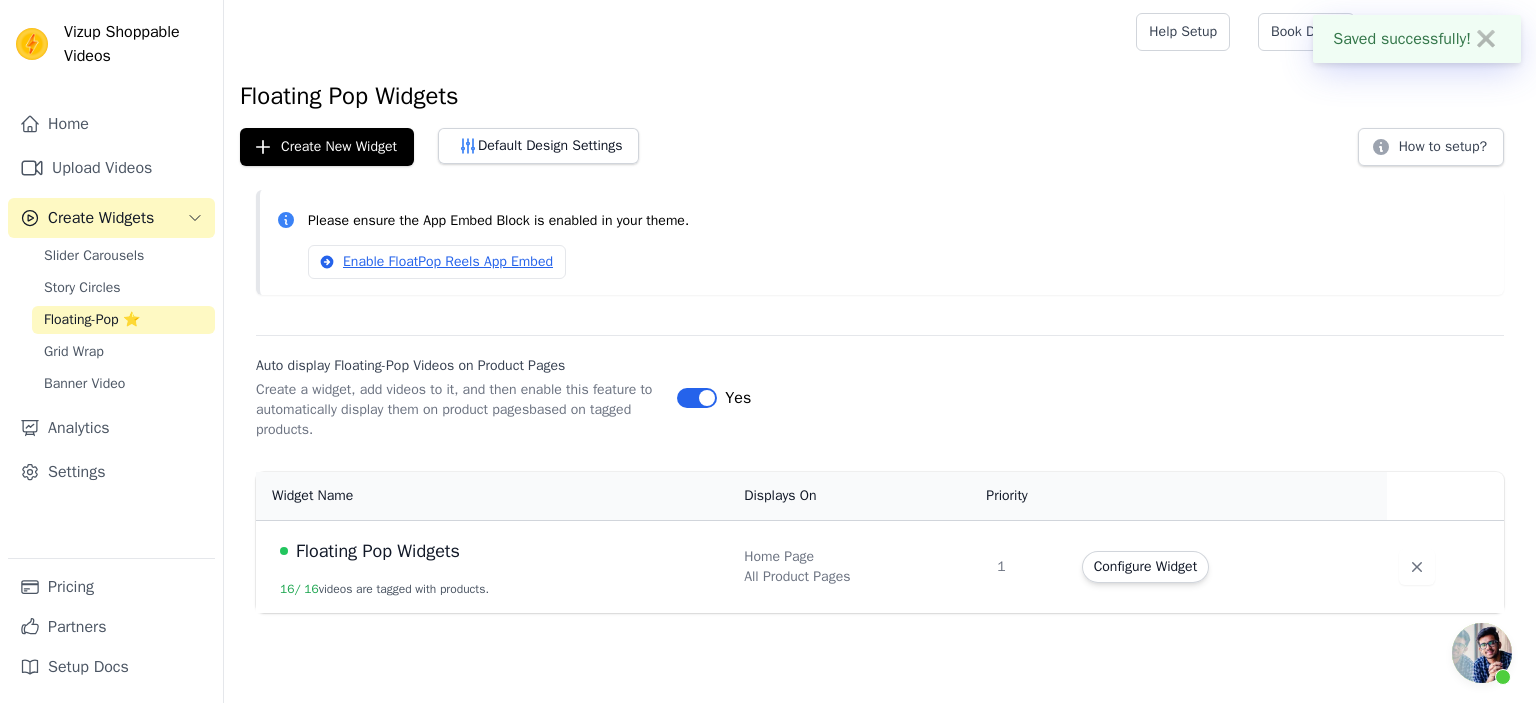 drag, startPoint x: 1129, startPoint y: 574, endPoint x: 1110, endPoint y: 550, distance: 30.610456 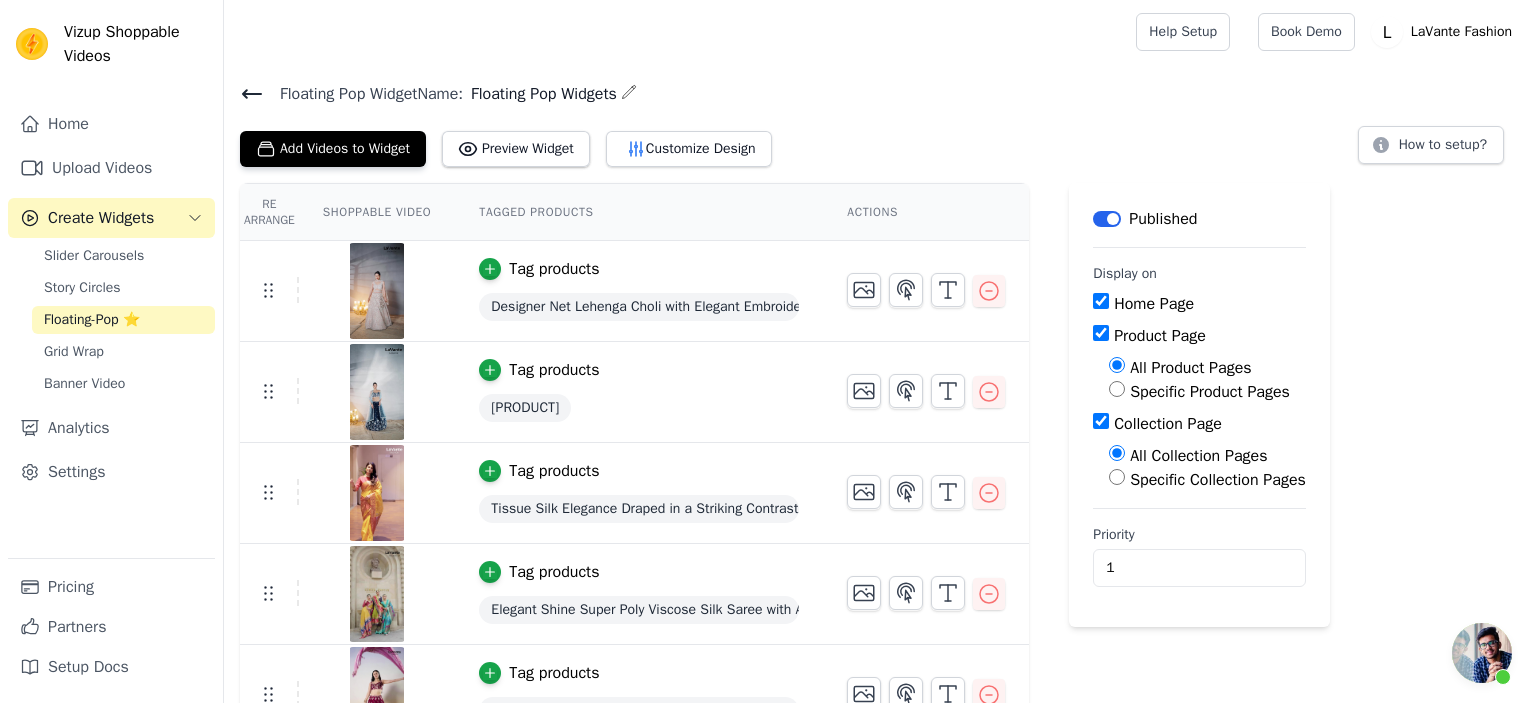 type on "1" 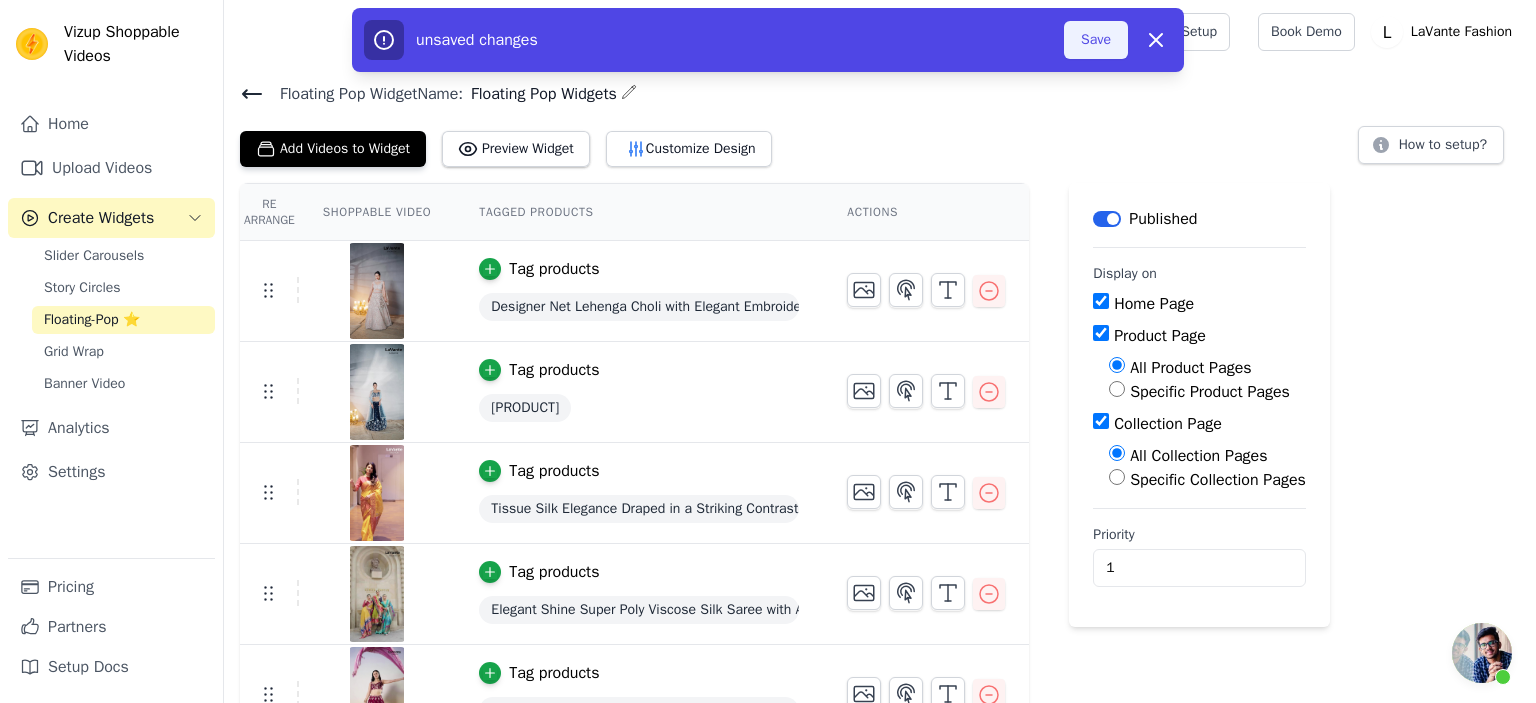 click on "Save" at bounding box center (1096, 40) 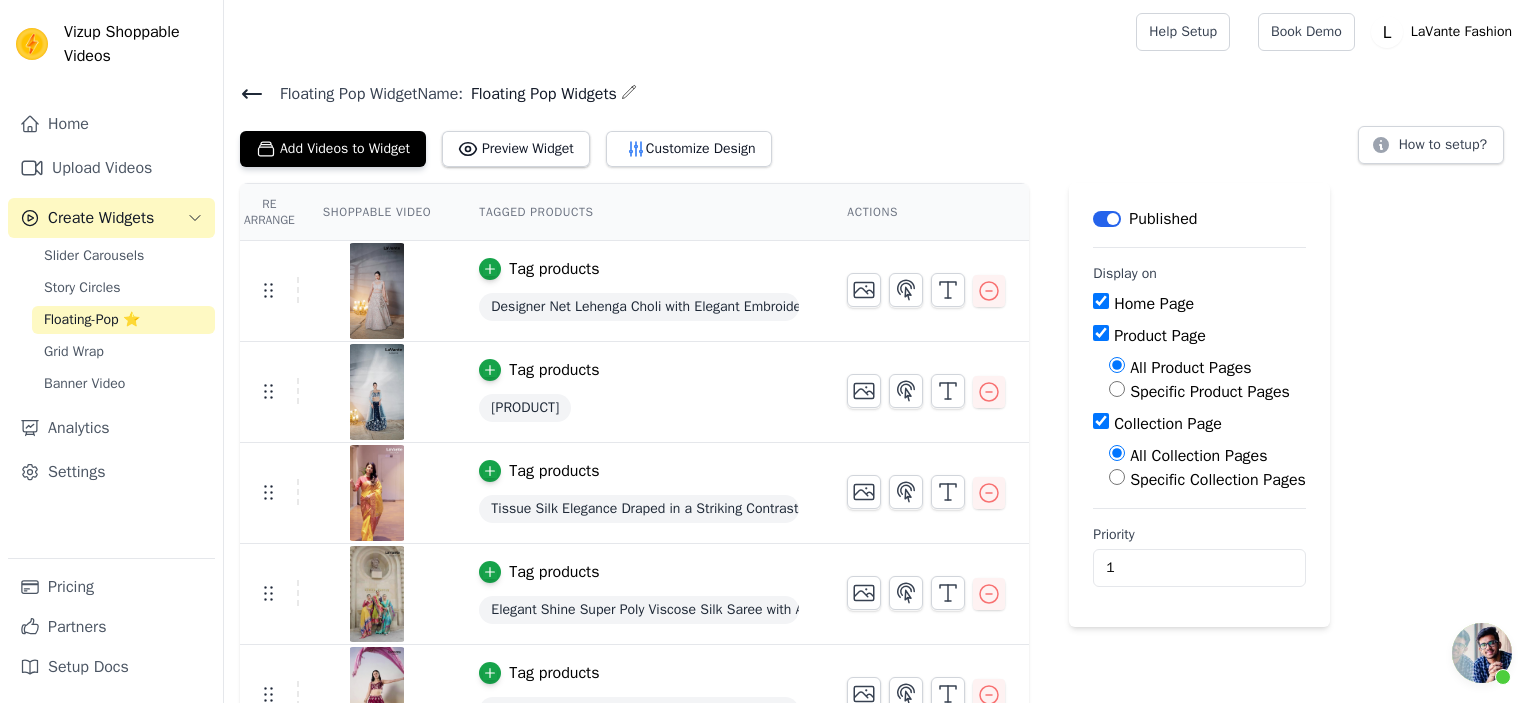 click 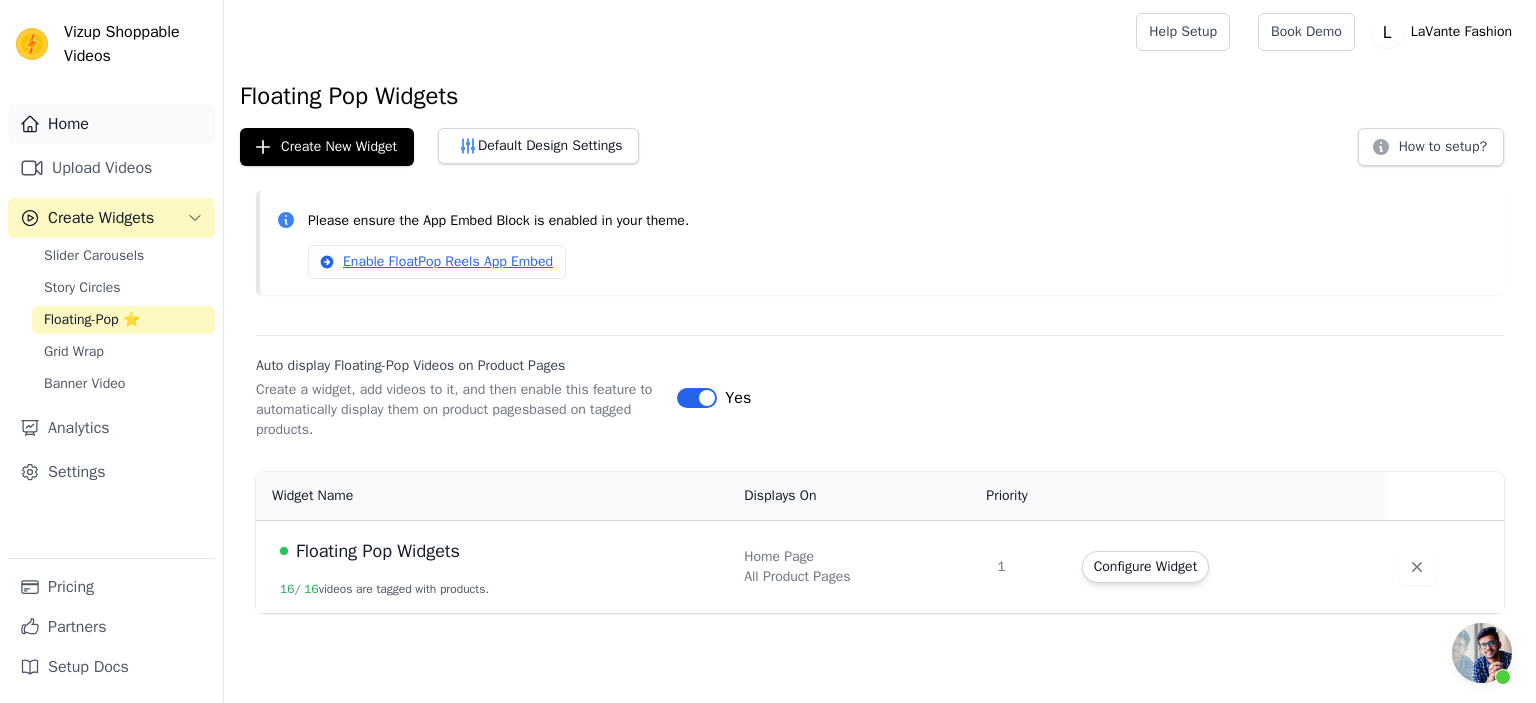 click on "Home" at bounding box center [111, 124] 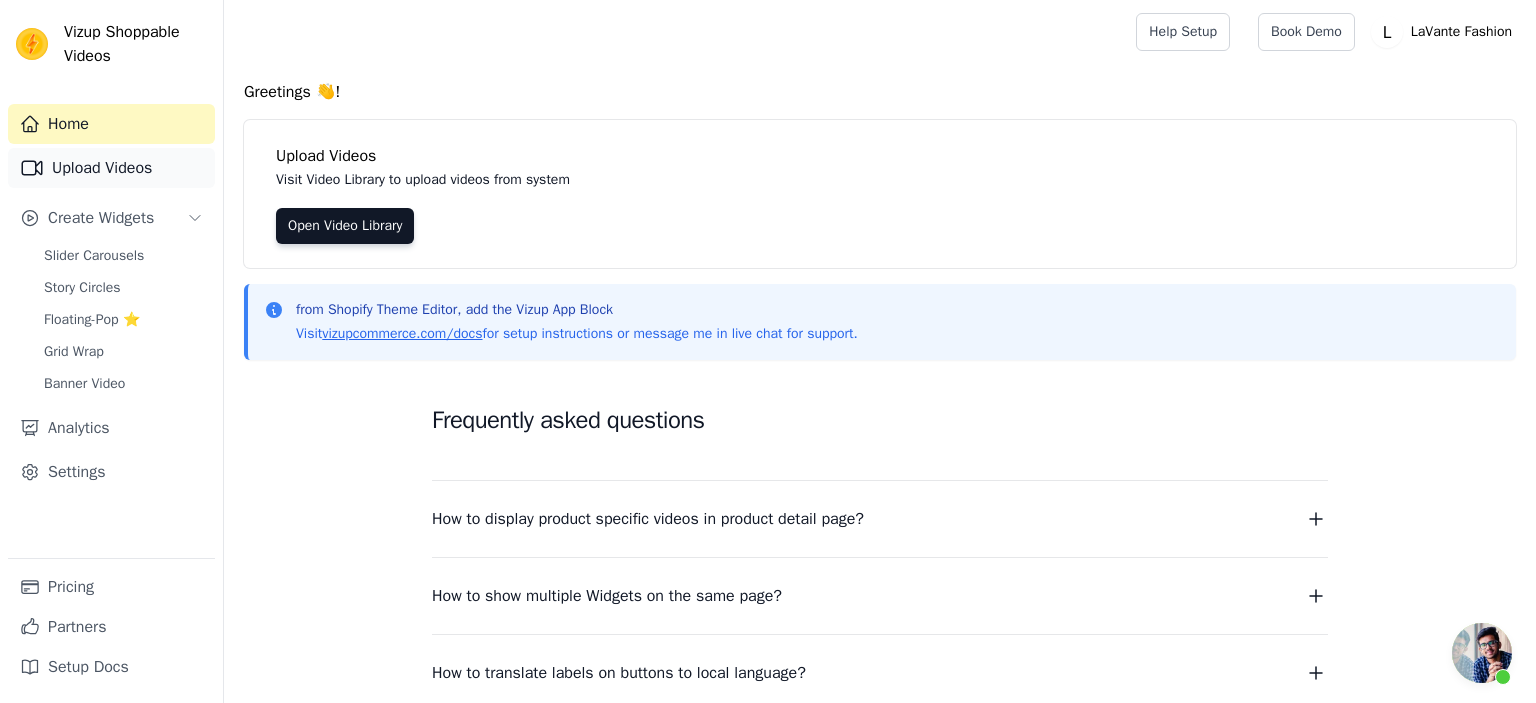 click on "Upload Videos" at bounding box center [111, 168] 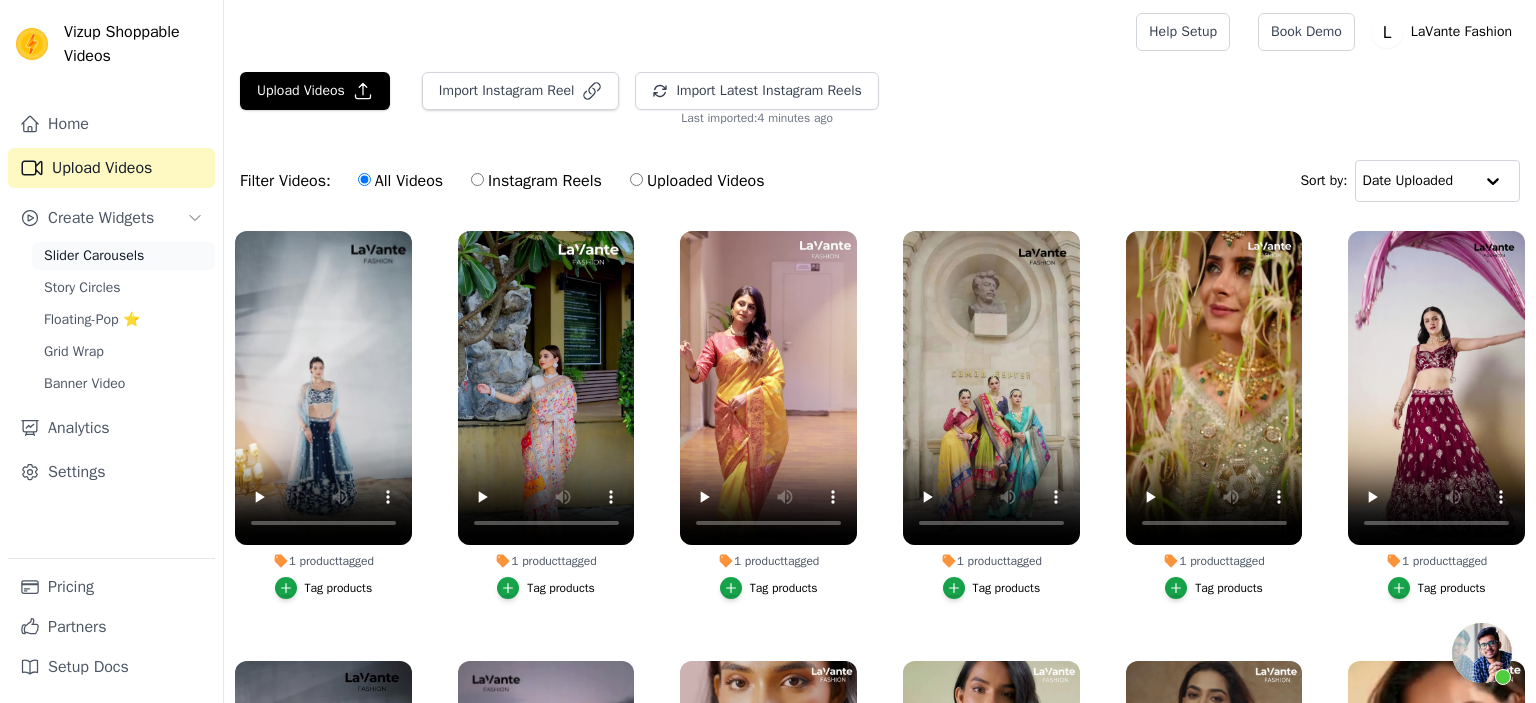 click on "Slider Carousels" at bounding box center (94, 256) 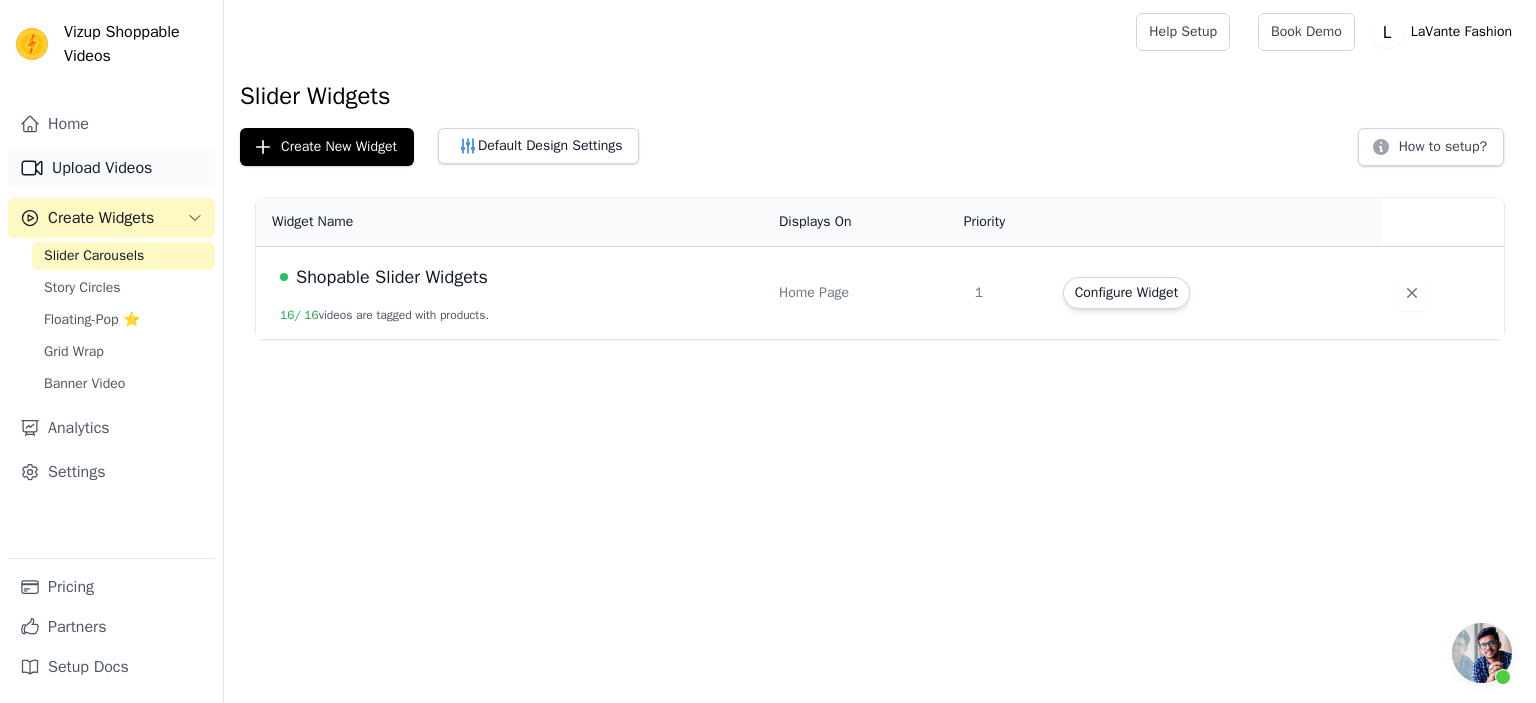click on "Upload Videos" at bounding box center (111, 168) 